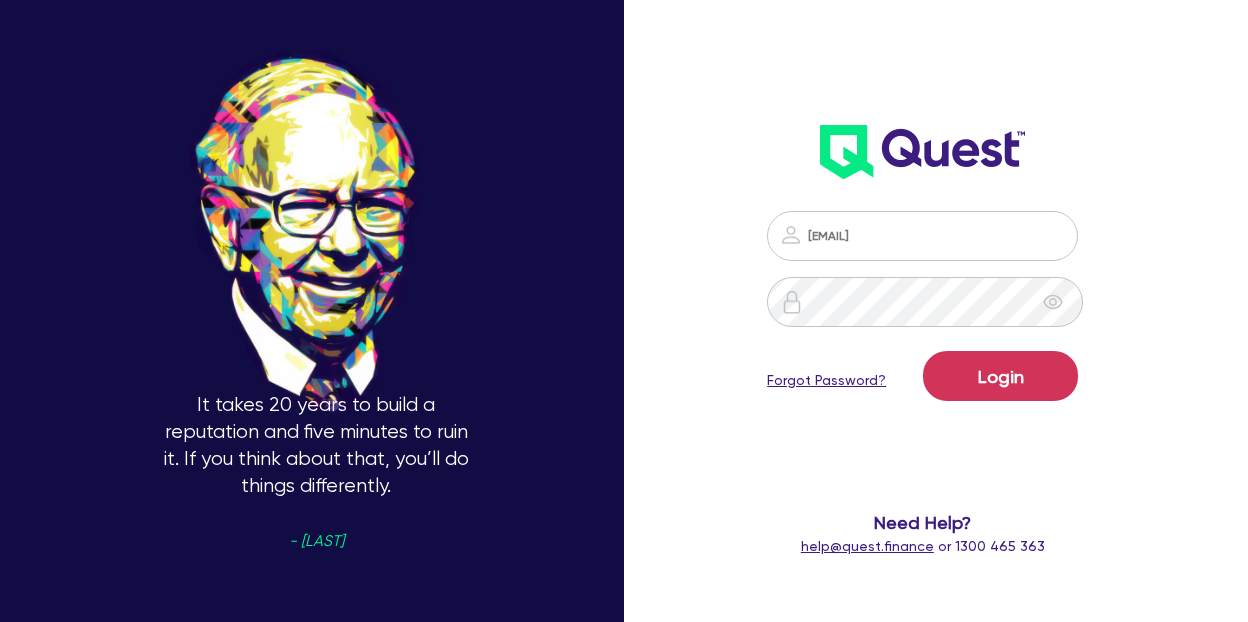 scroll, scrollTop: 0, scrollLeft: 0, axis: both 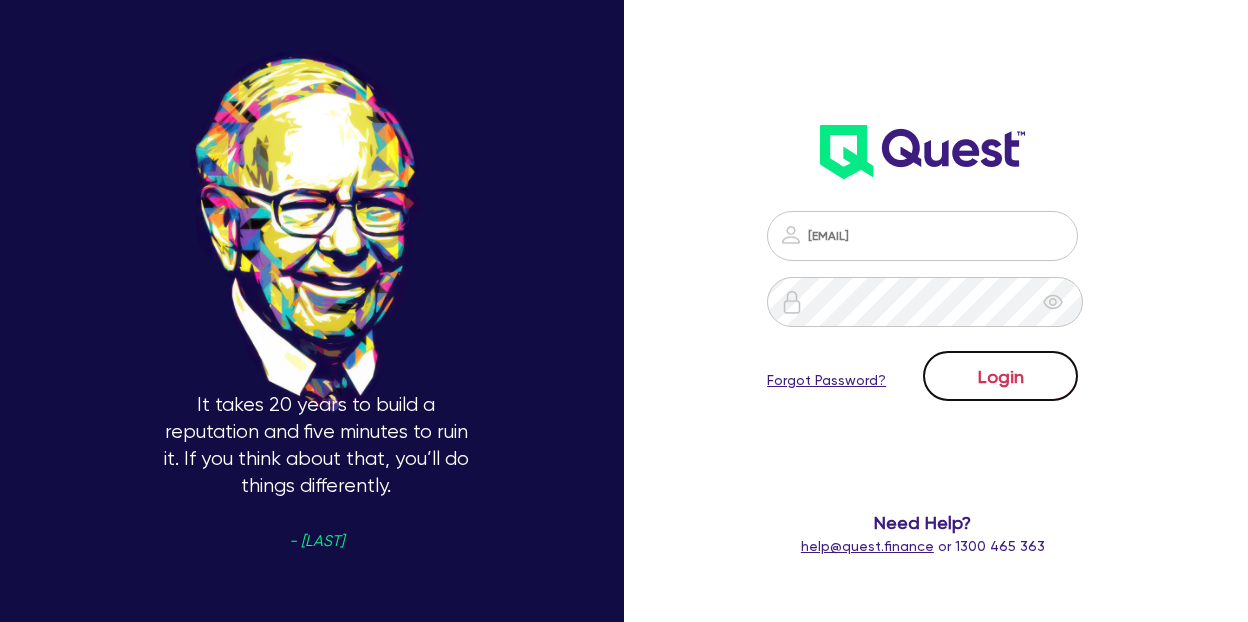 click on "Login" at bounding box center (1000, 376) 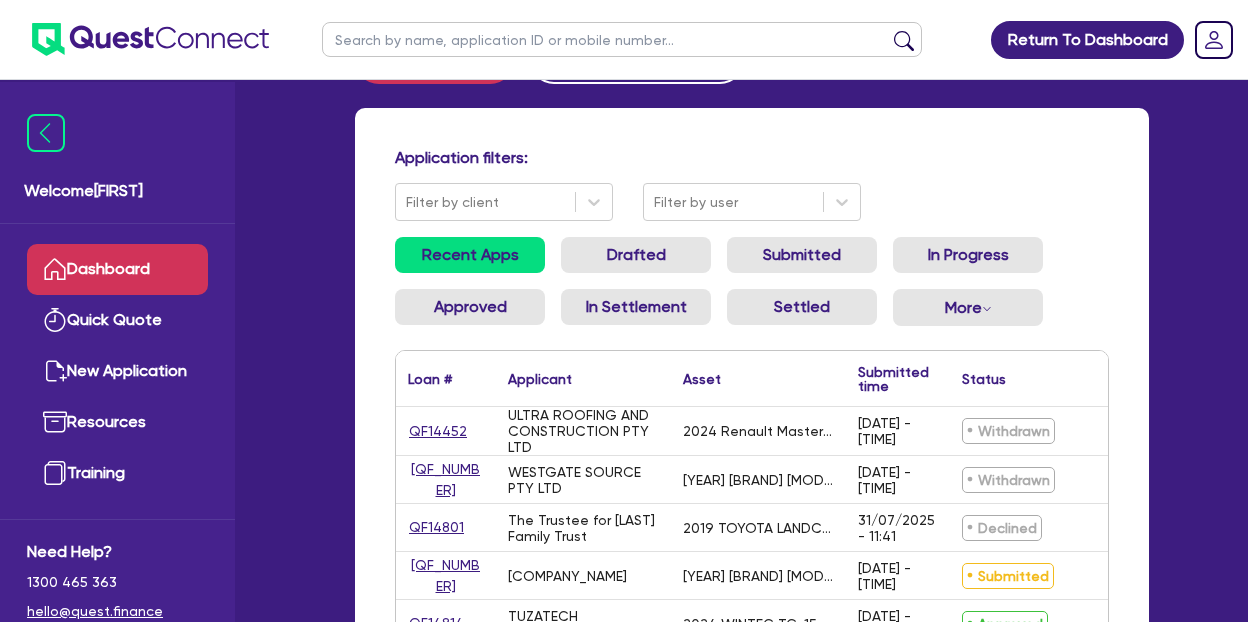 scroll, scrollTop: 98, scrollLeft: 0, axis: vertical 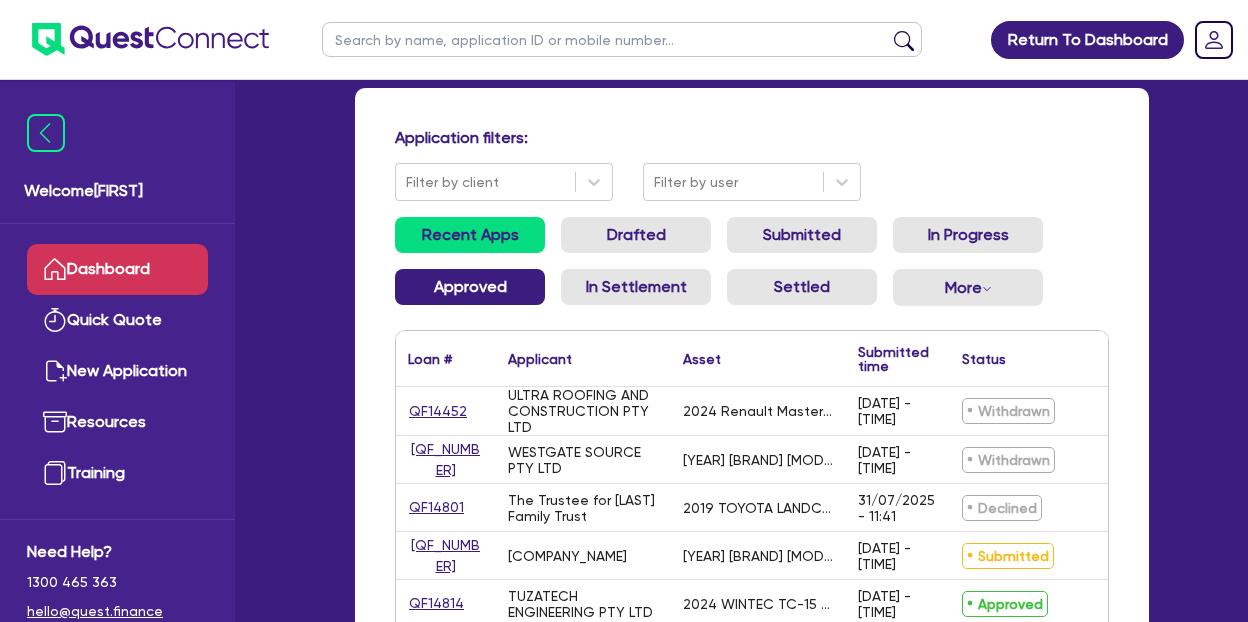 click on "Approved" at bounding box center (470, 287) 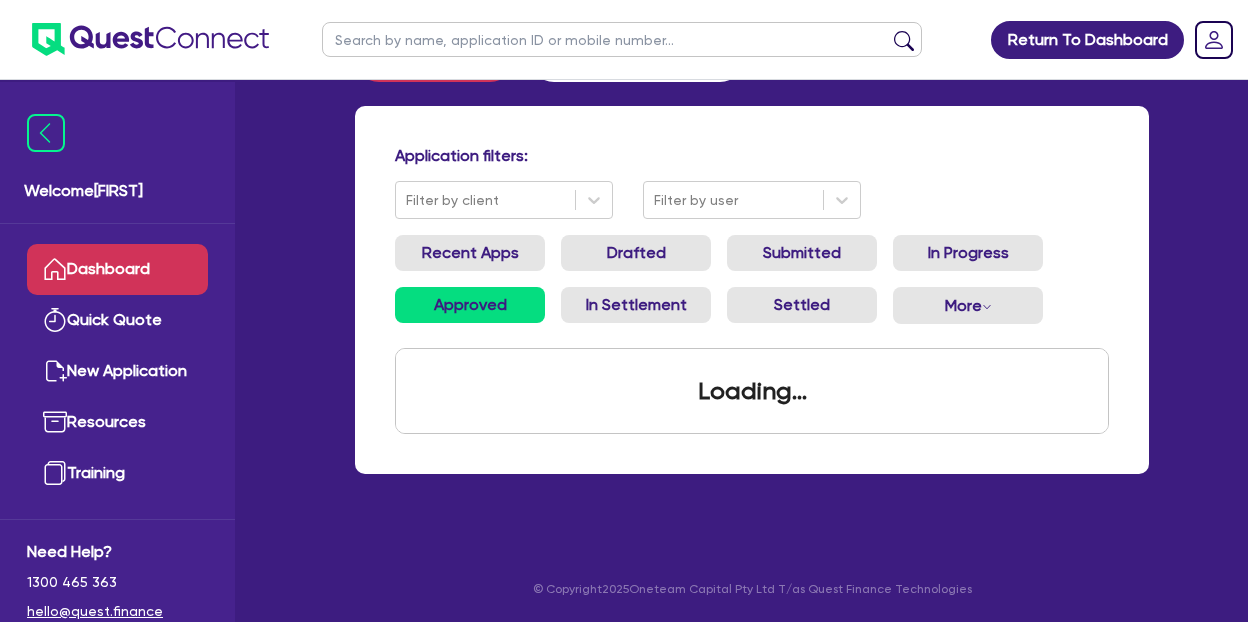 scroll, scrollTop: 98, scrollLeft: 0, axis: vertical 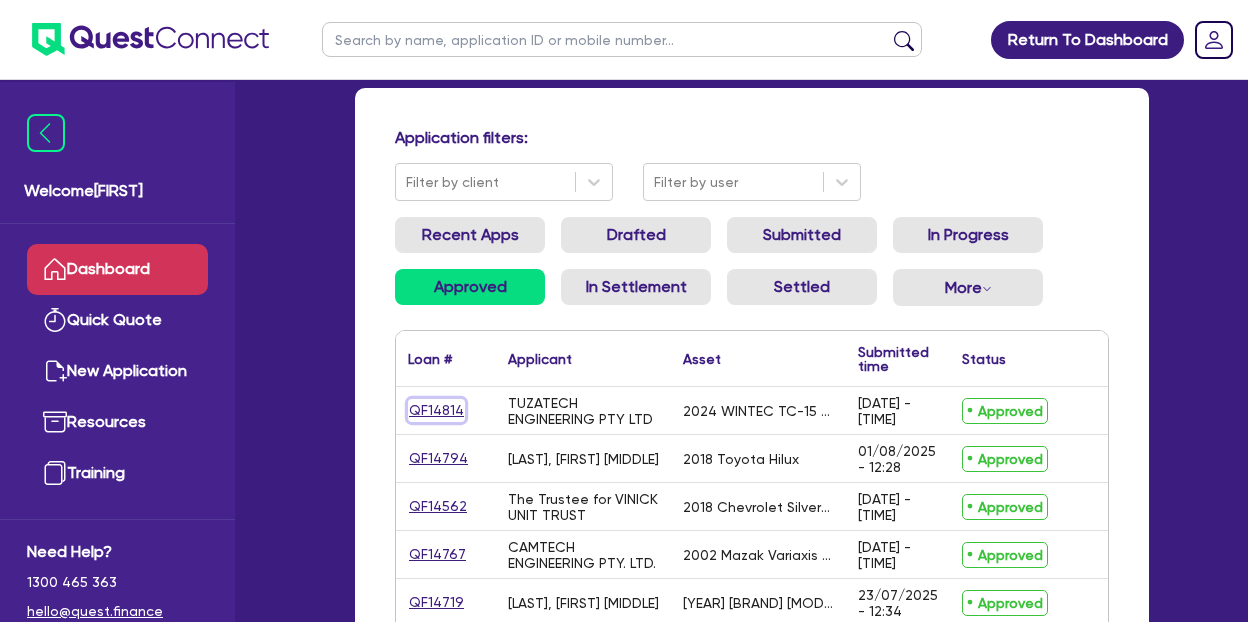 click on "QF14814" at bounding box center [436, 410] 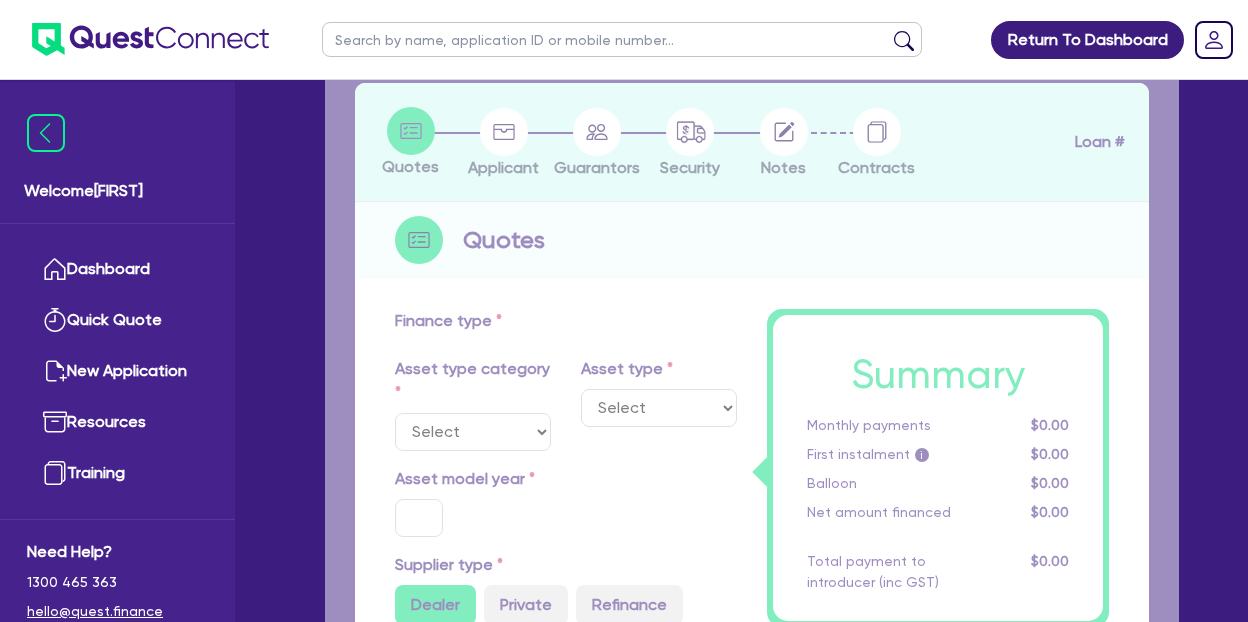 scroll, scrollTop: 0, scrollLeft: 0, axis: both 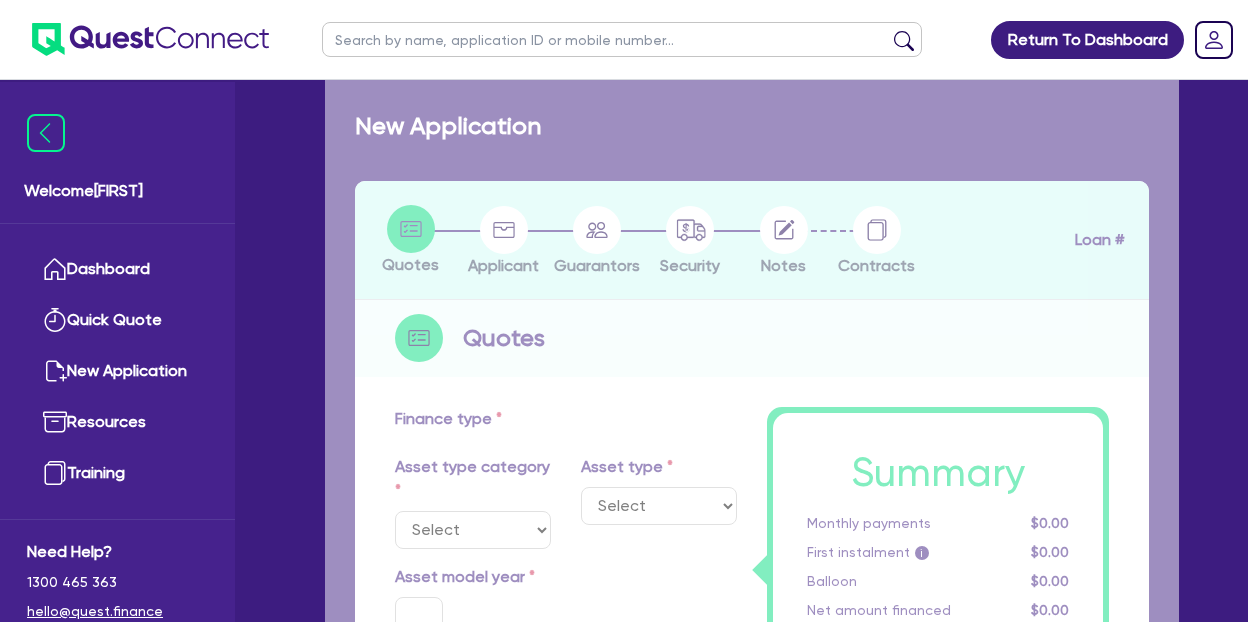 select on "SECONDARY_ASSETS" 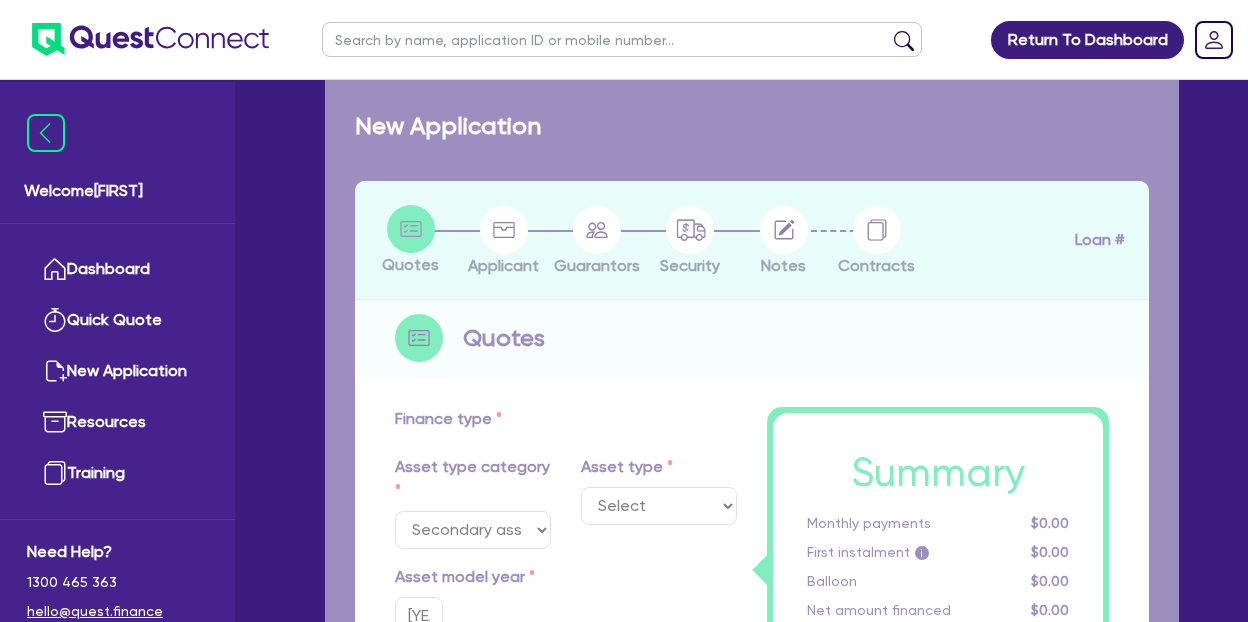 select on "CNC_AND_EDGE_BENDERS" 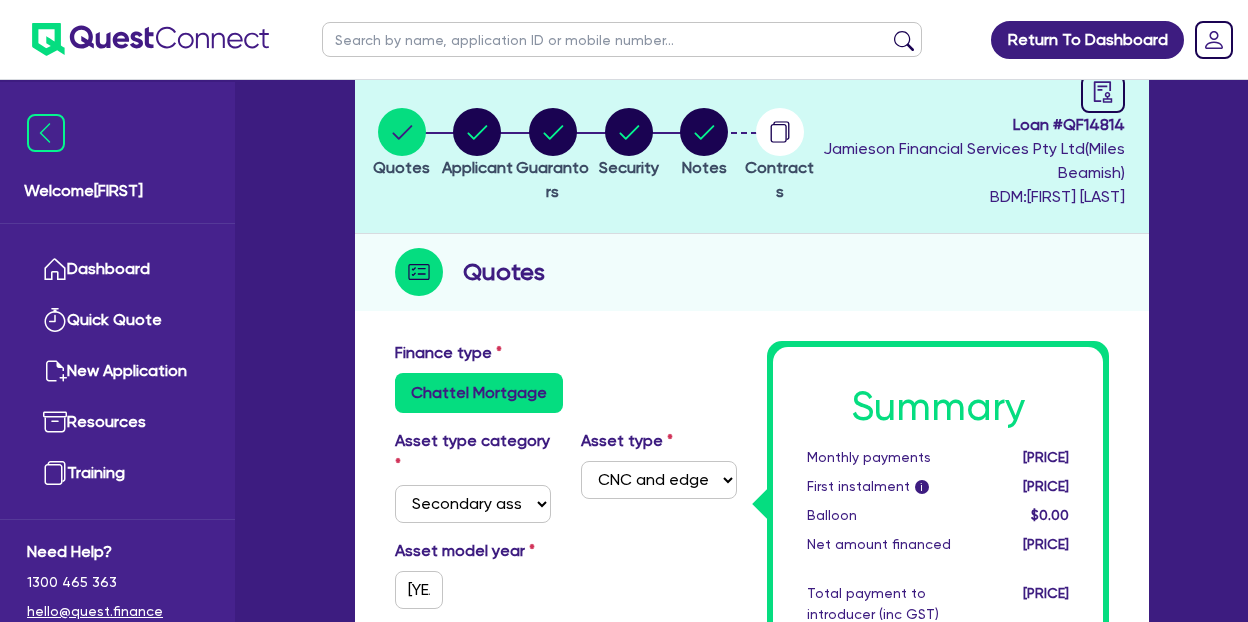 scroll, scrollTop: 0, scrollLeft: 0, axis: both 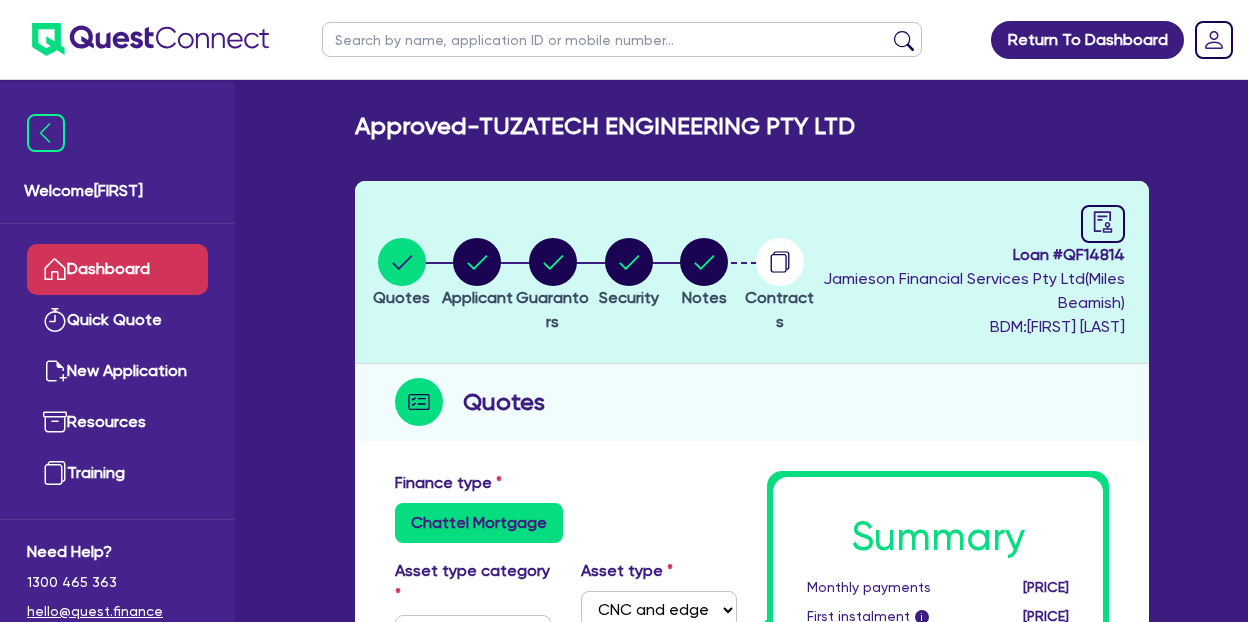 click on "Dashboard" at bounding box center [117, 269] 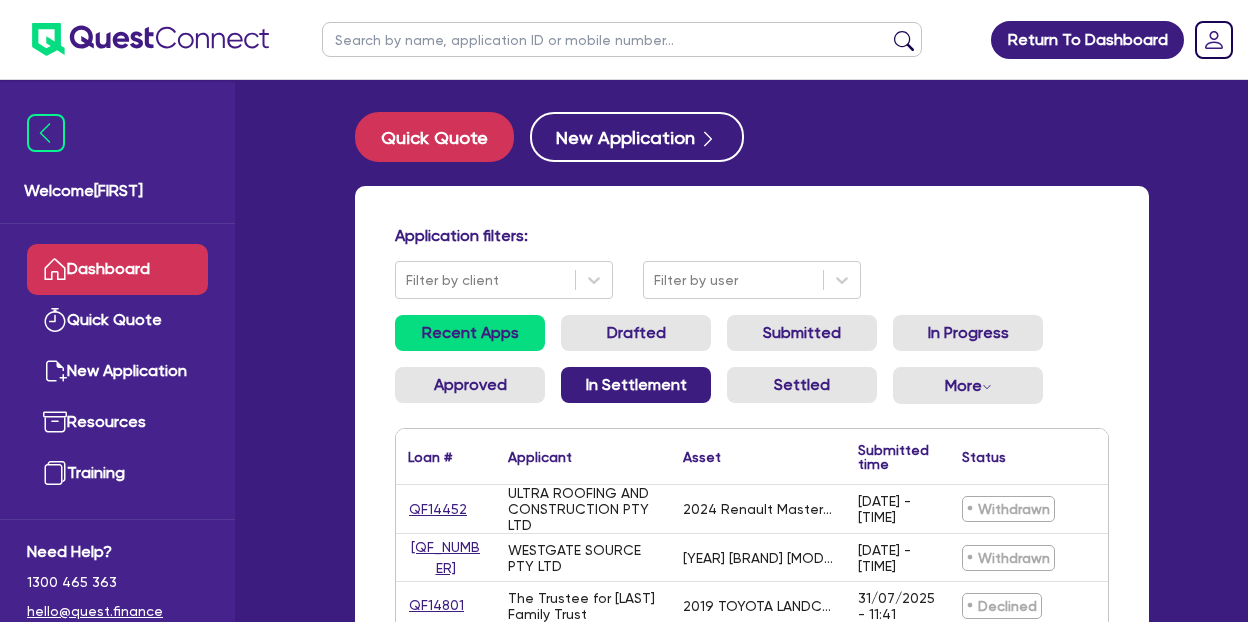 click on "In Settlement" at bounding box center [636, 385] 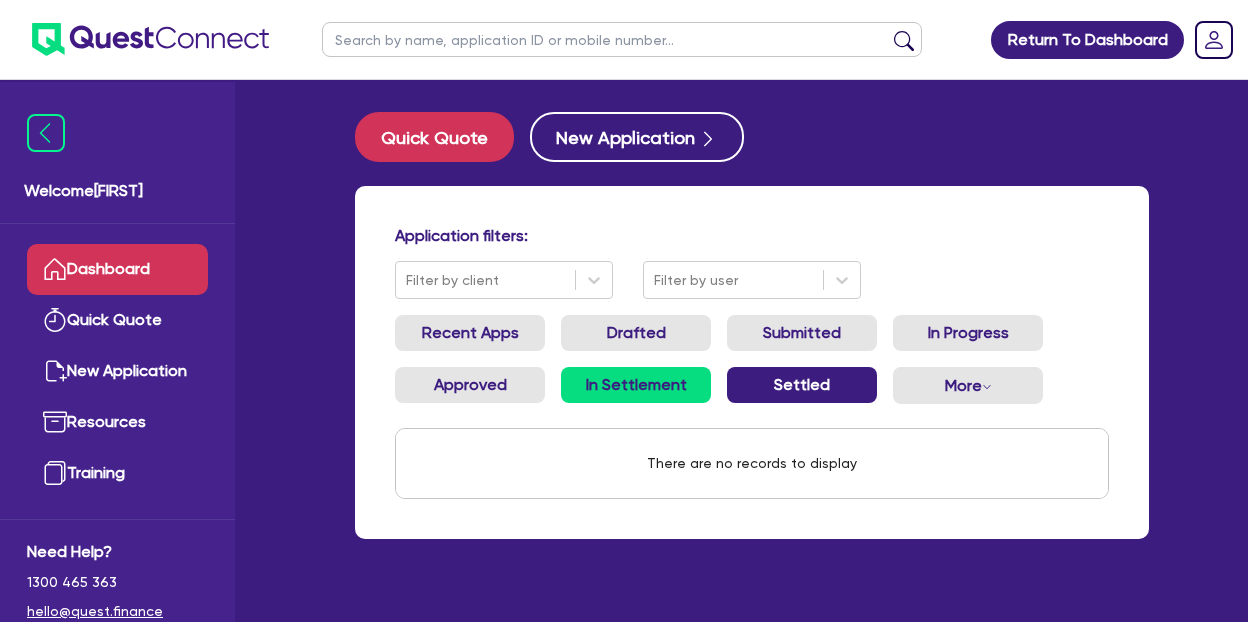 click on "Settled" at bounding box center (802, 385) 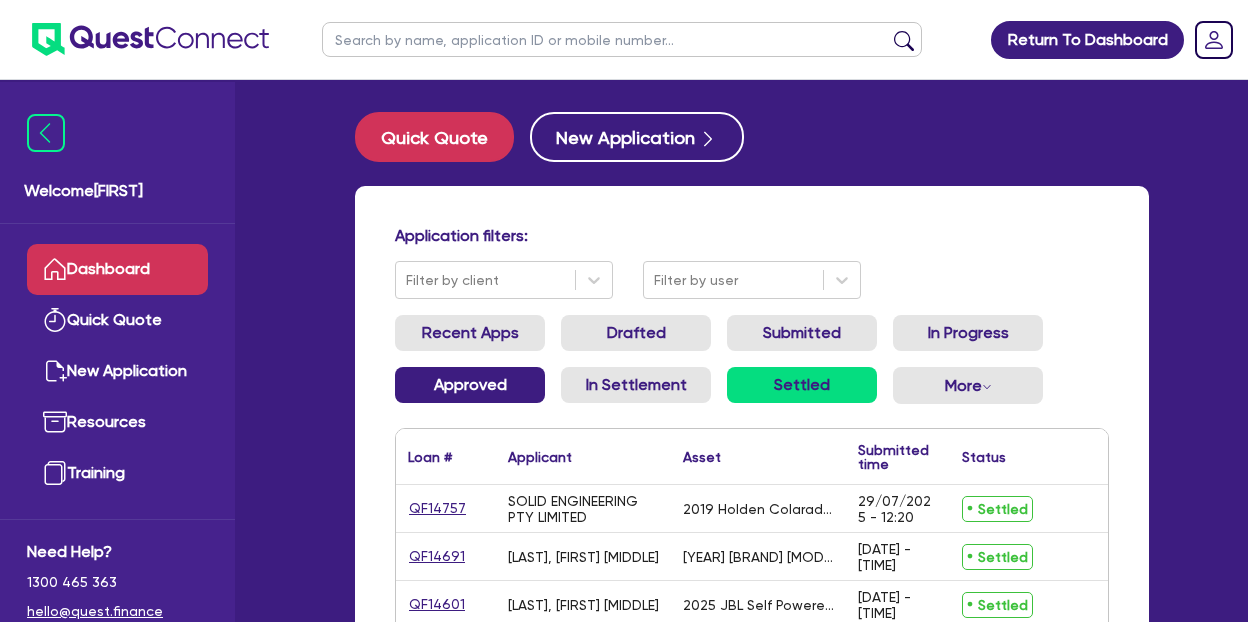 click on "Approved" at bounding box center (470, 385) 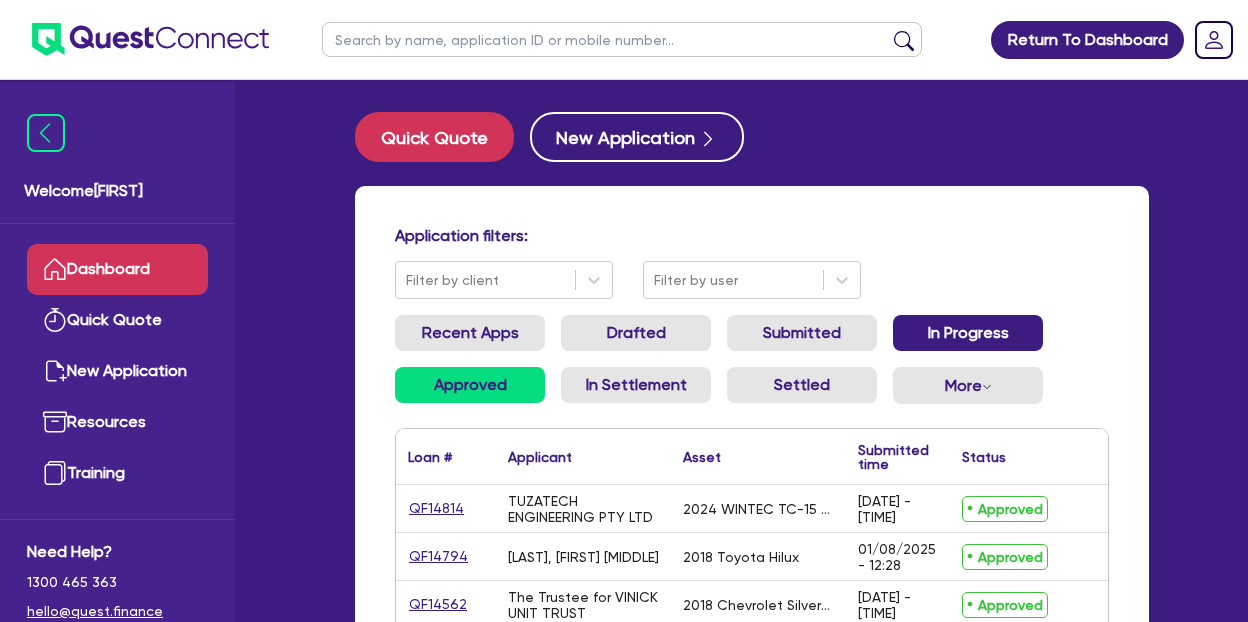 click on "In Progress" at bounding box center (968, 333) 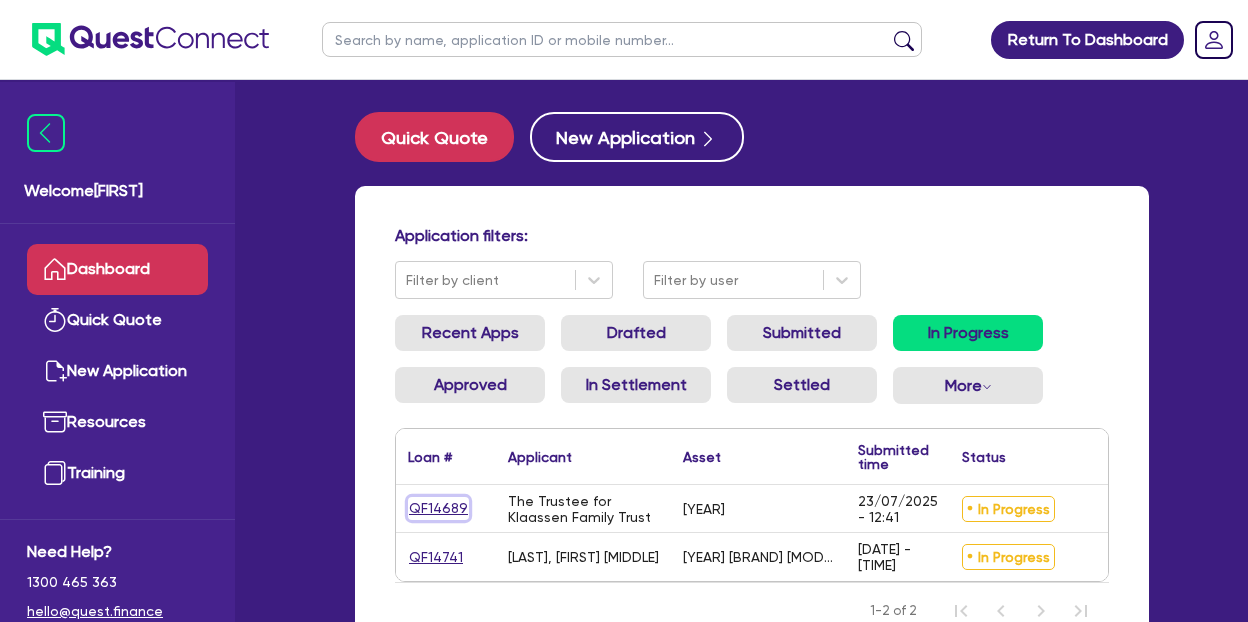 click on "QF14689" at bounding box center [438, 508] 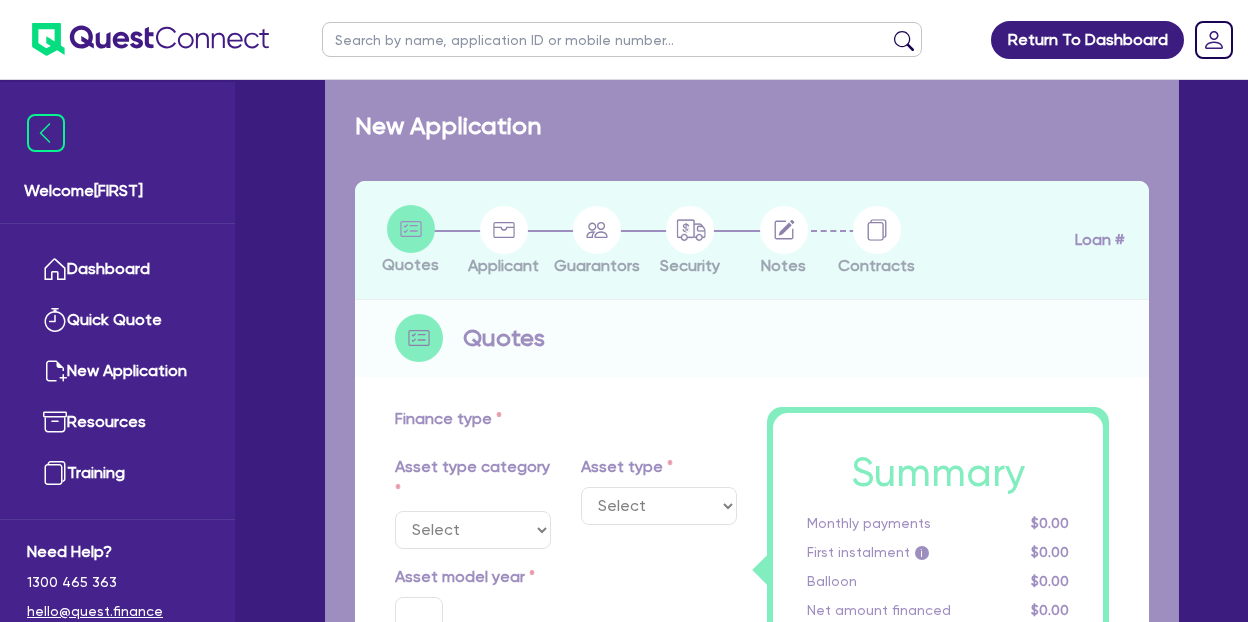select on "PRIMARY_ASSETS" 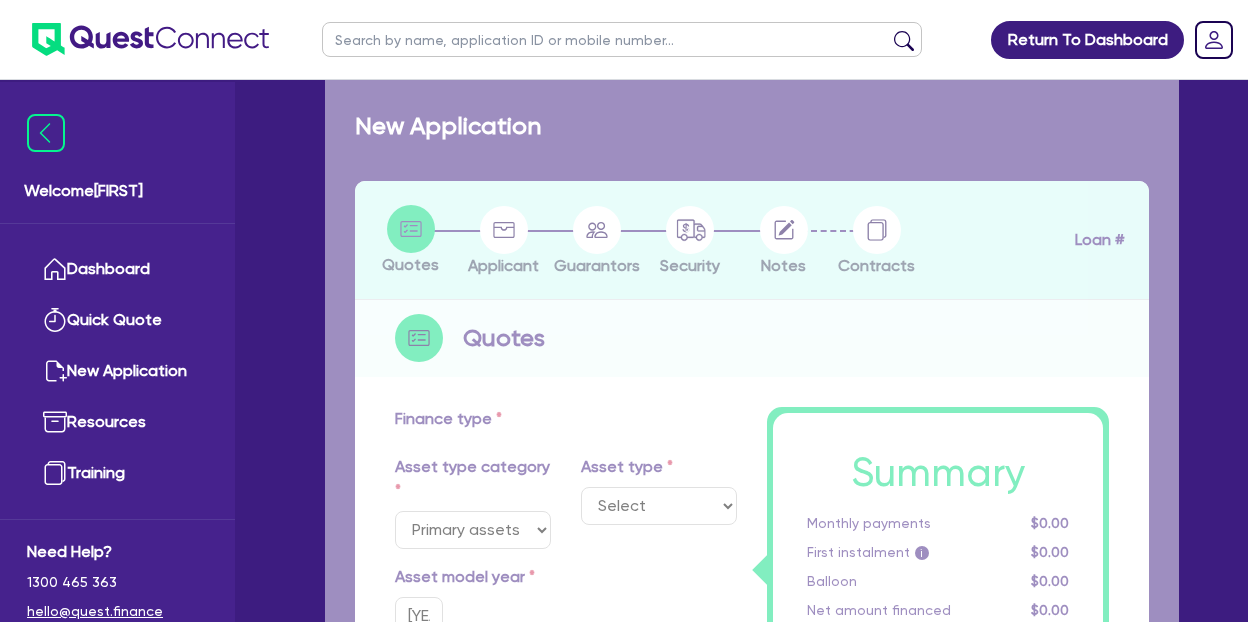 select on "TRAILERS" 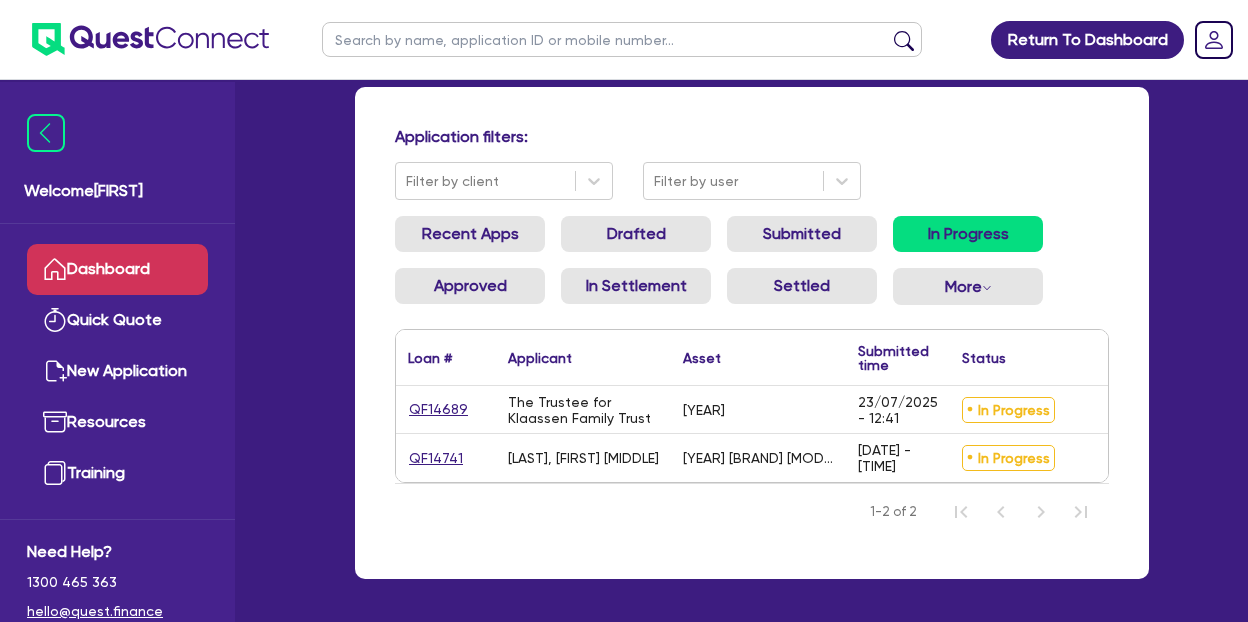 scroll, scrollTop: 110, scrollLeft: 0, axis: vertical 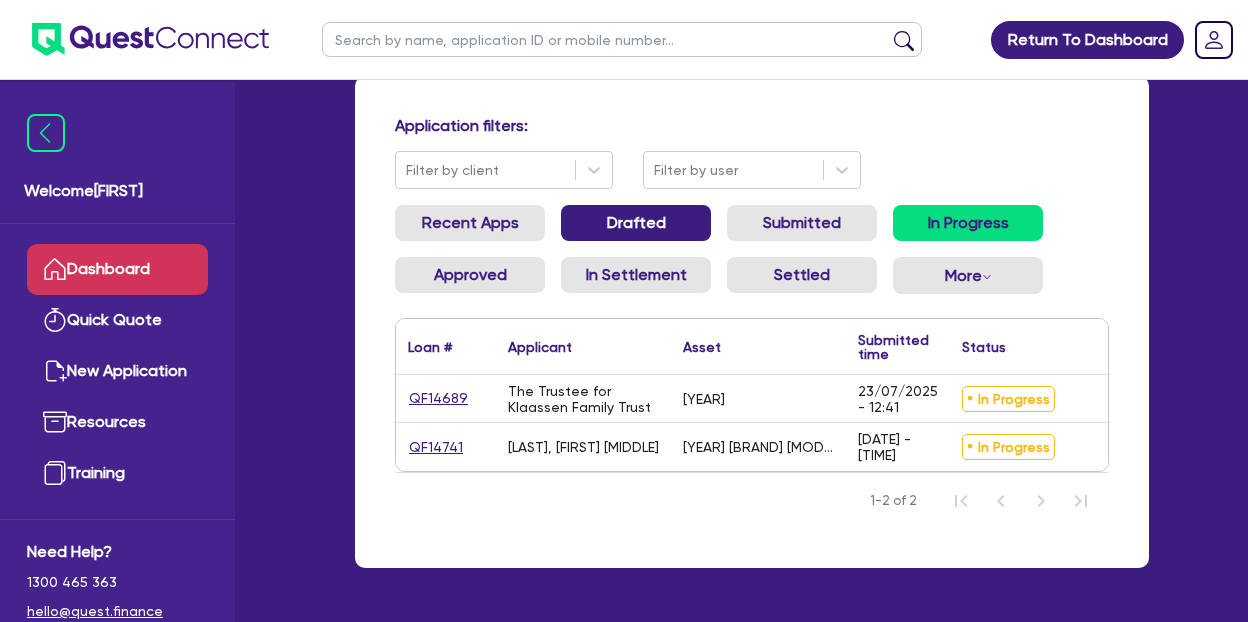 click on "Drafted" at bounding box center [636, 223] 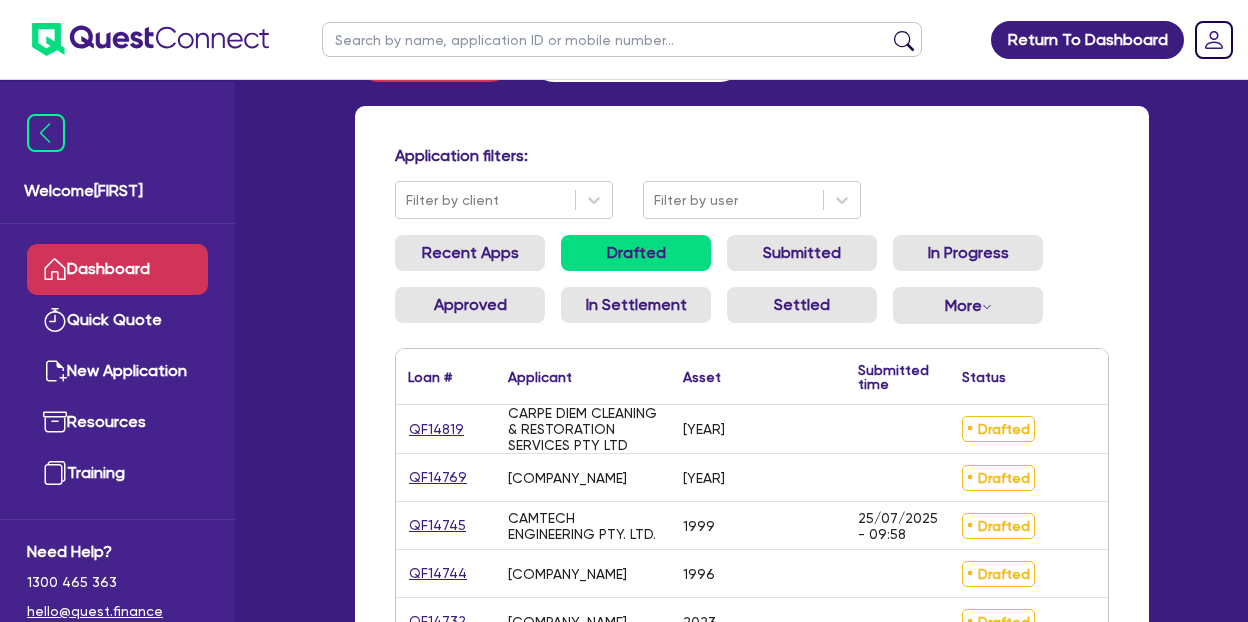 scroll, scrollTop: 110, scrollLeft: 0, axis: vertical 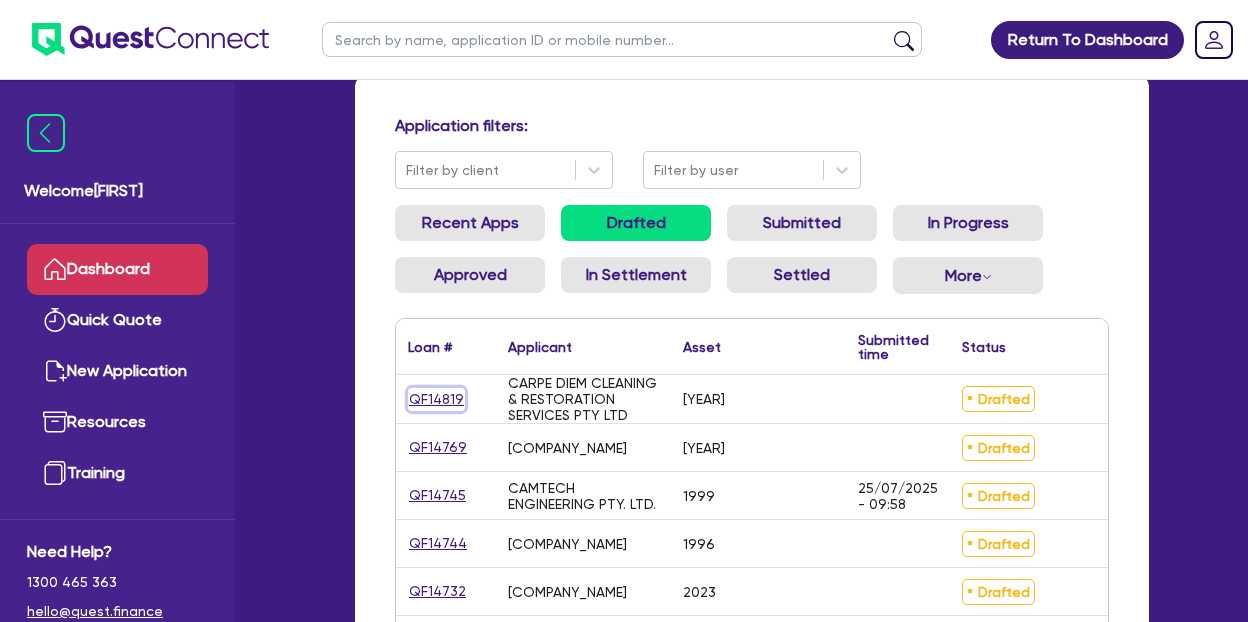 click on "QF14819" at bounding box center [436, 399] 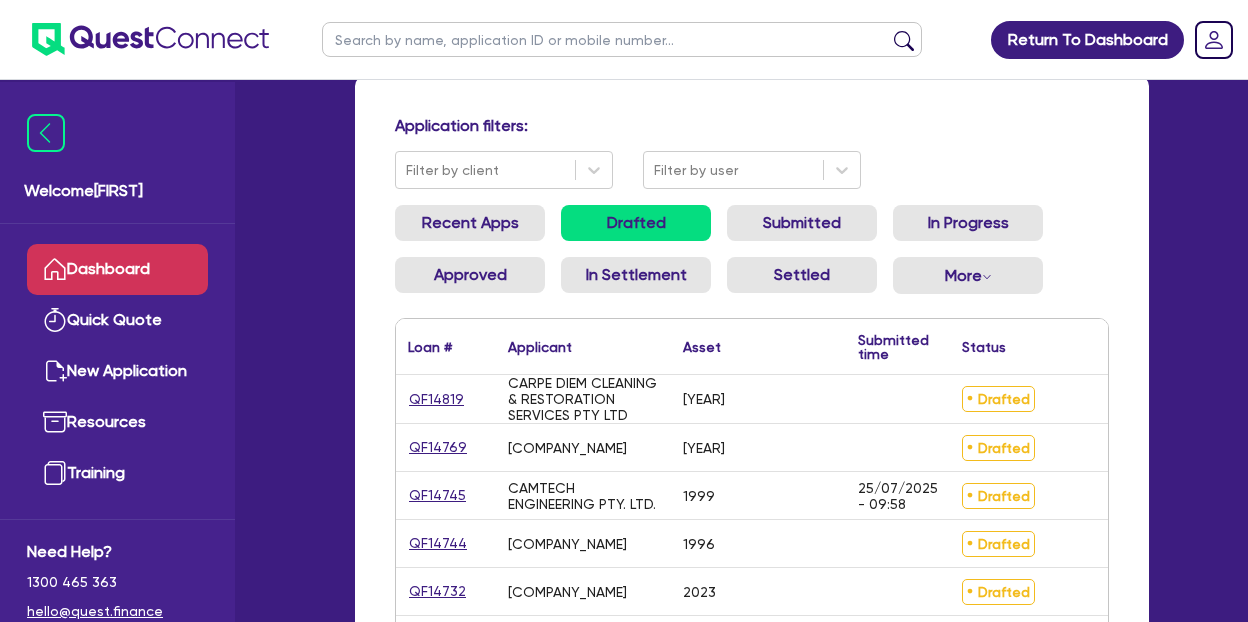 scroll, scrollTop: 0, scrollLeft: 0, axis: both 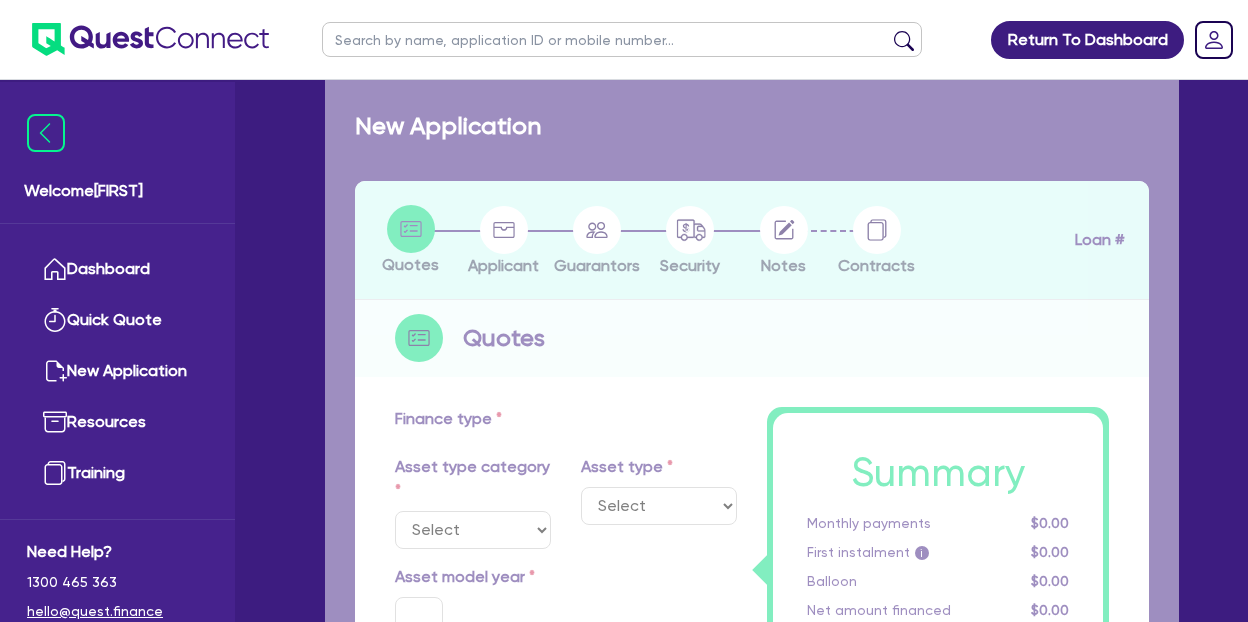 select on "TERTIARY_ASSETS" 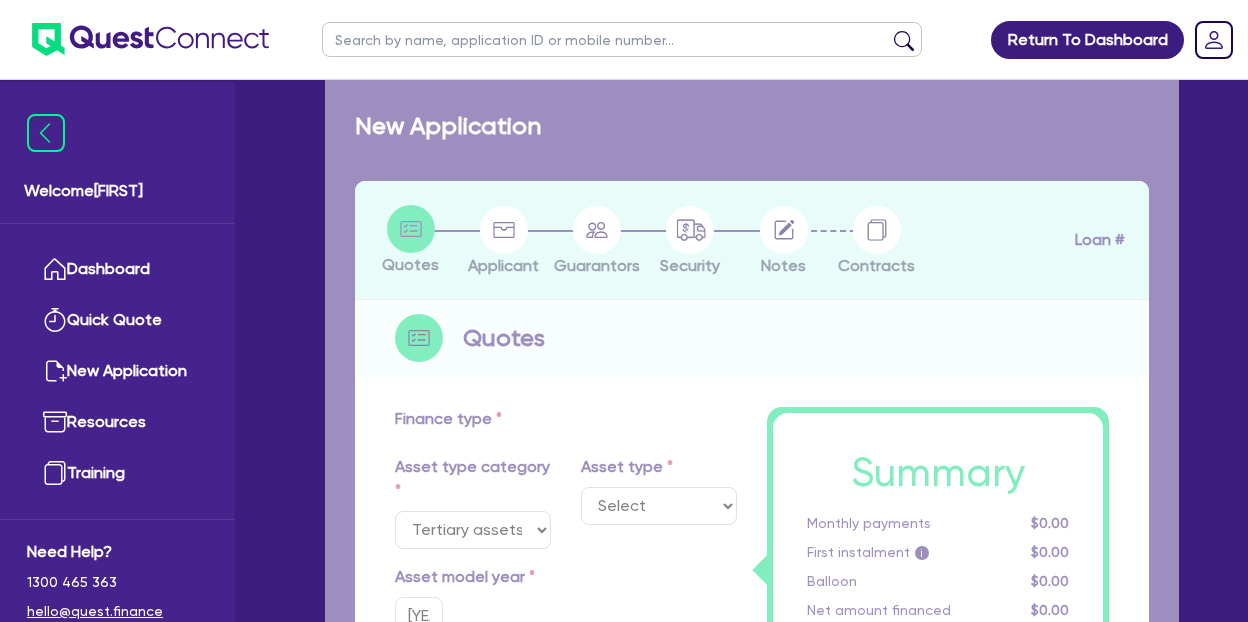 select on "OTHER_TERTIARY" 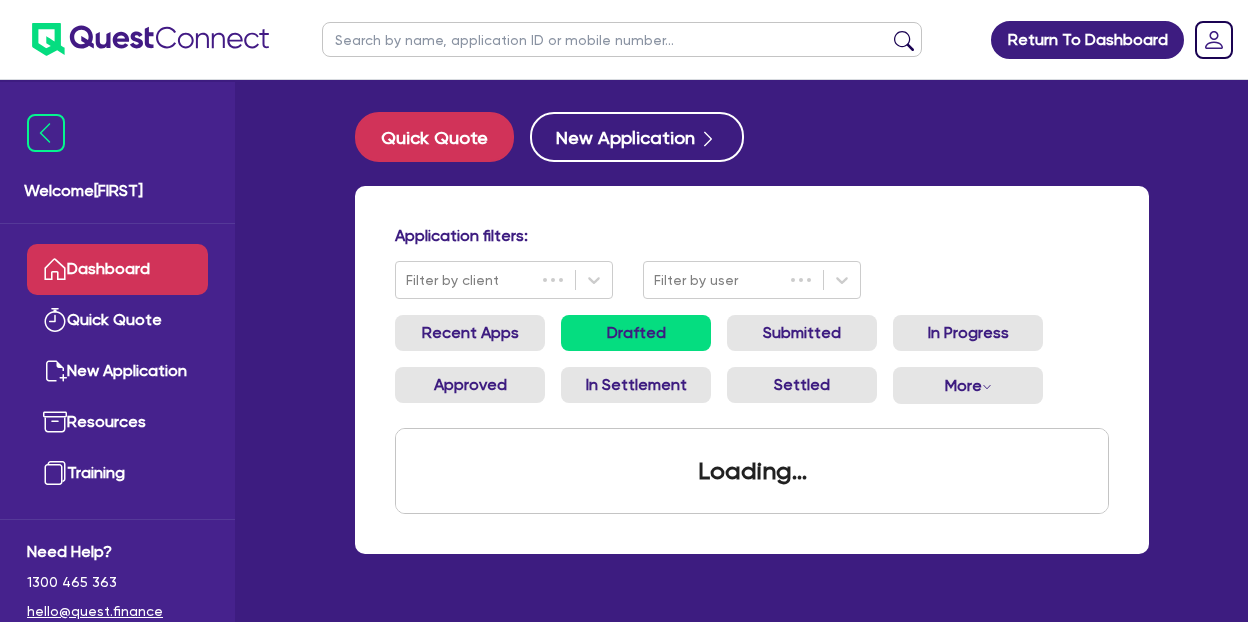 scroll, scrollTop: 80, scrollLeft: 0, axis: vertical 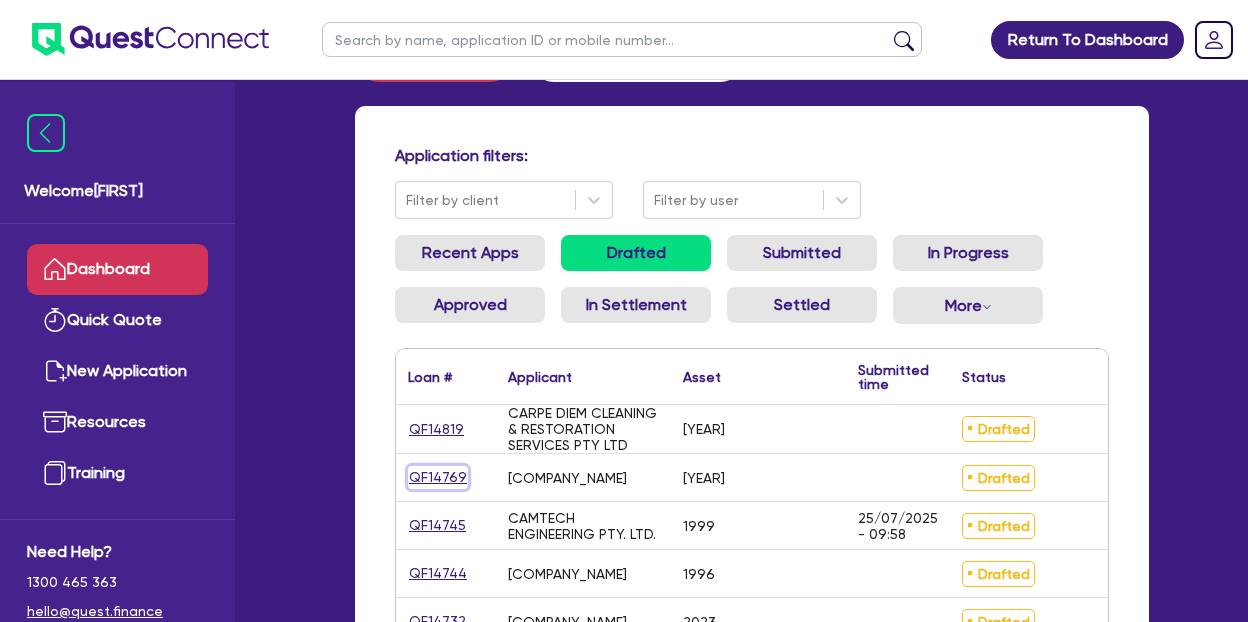 click on "QF14769" at bounding box center (438, 477) 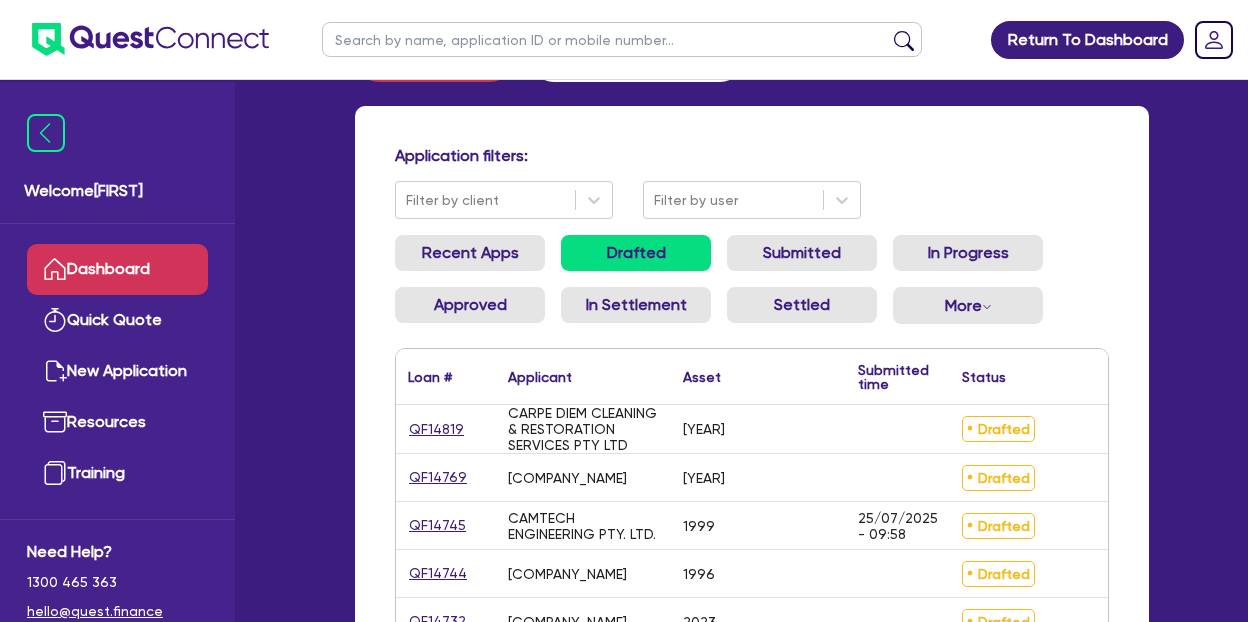 scroll, scrollTop: 0, scrollLeft: 0, axis: both 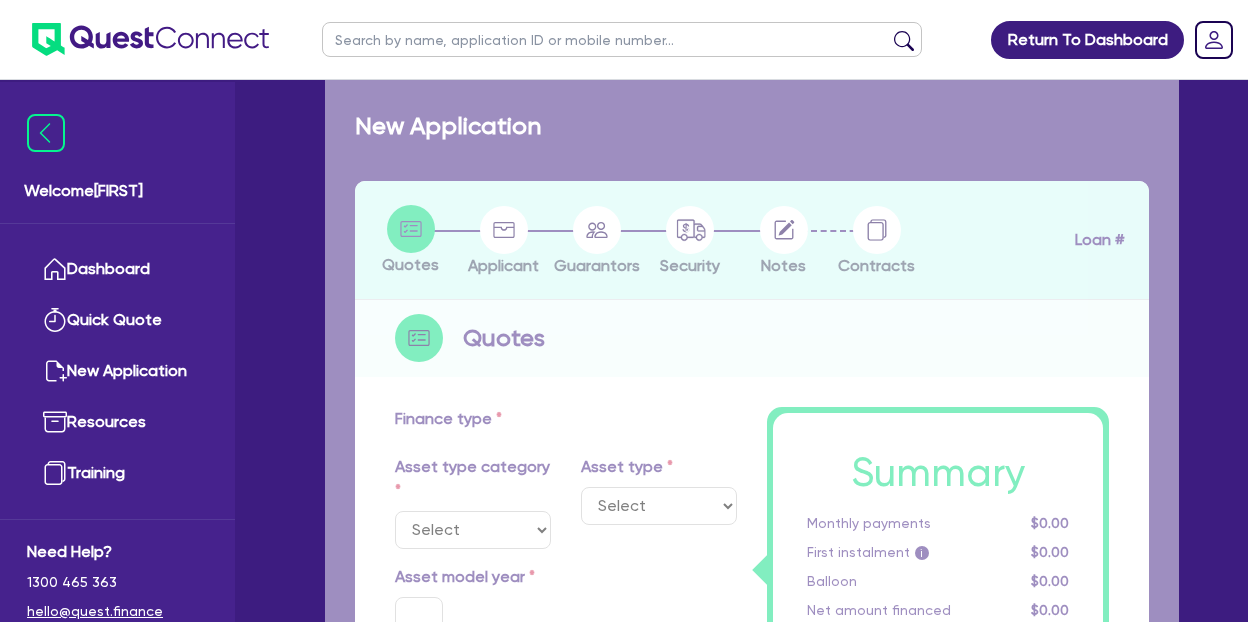 select on "CARS_AND_LIGHT_TRUCKS" 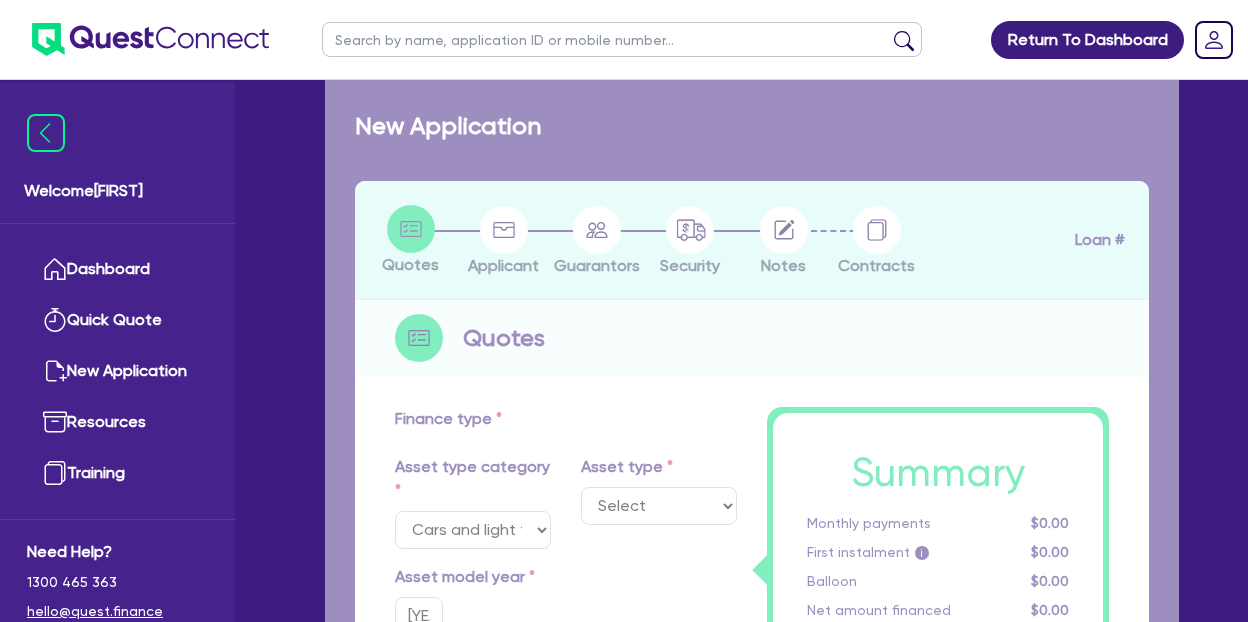 select on "PASSENGER_VEHICLES" 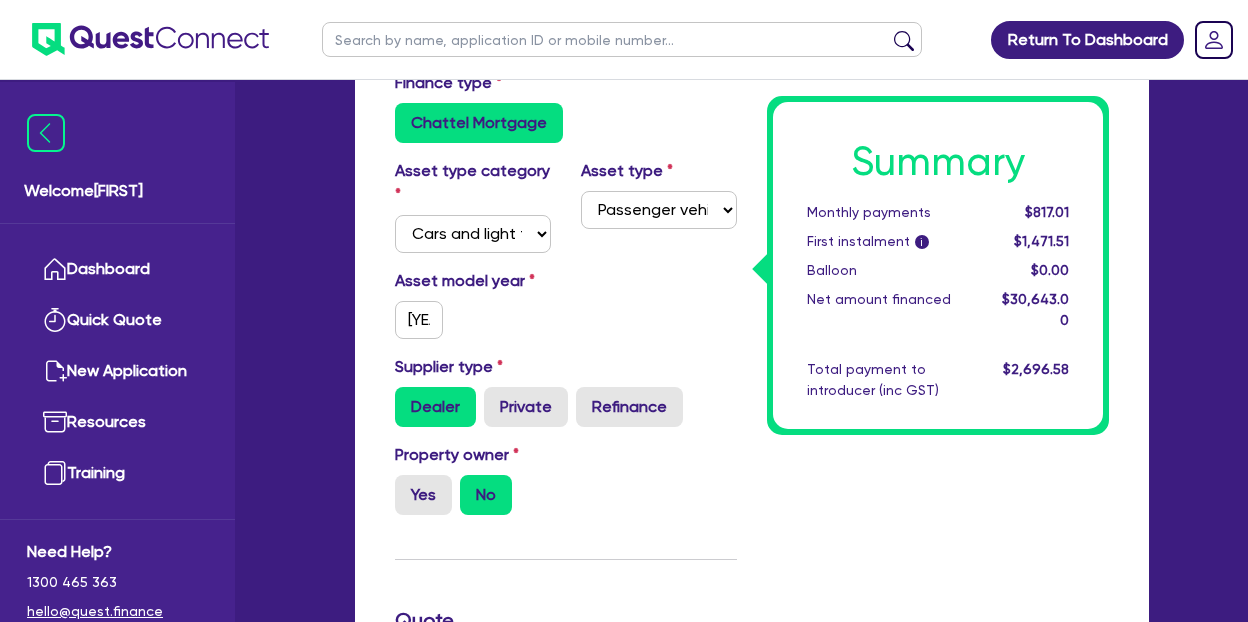 scroll, scrollTop: 395, scrollLeft: 0, axis: vertical 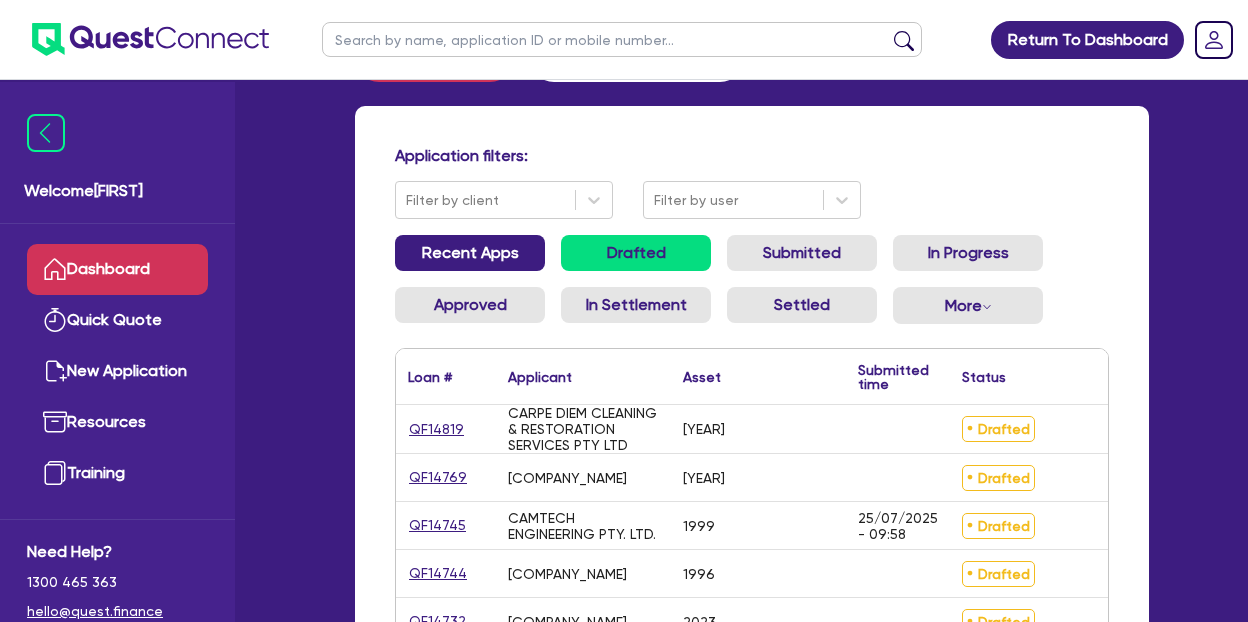 click on "Recent Apps" at bounding box center [470, 253] 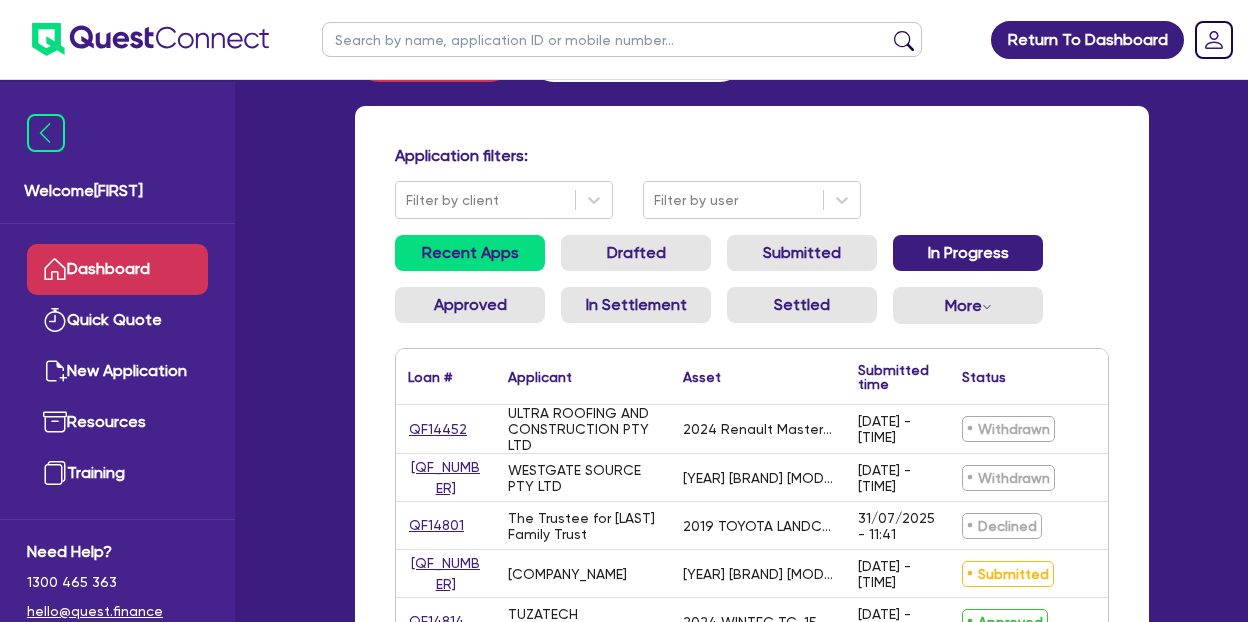 click on "In Progress" at bounding box center [968, 253] 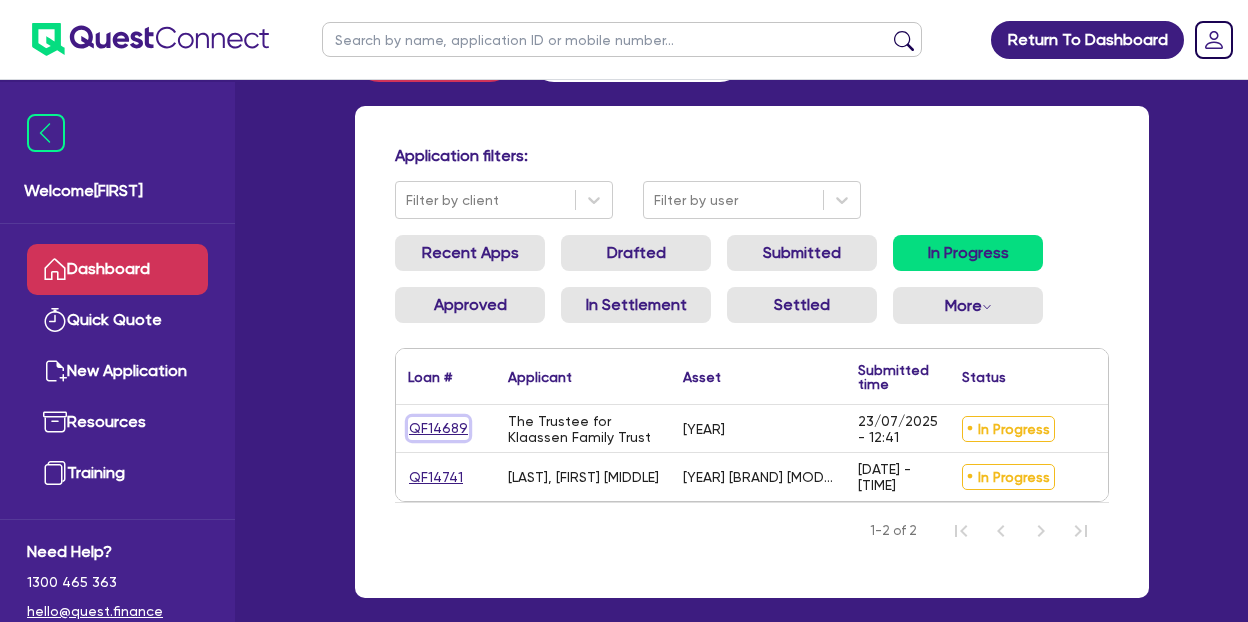 click on "QF14689" at bounding box center [438, 428] 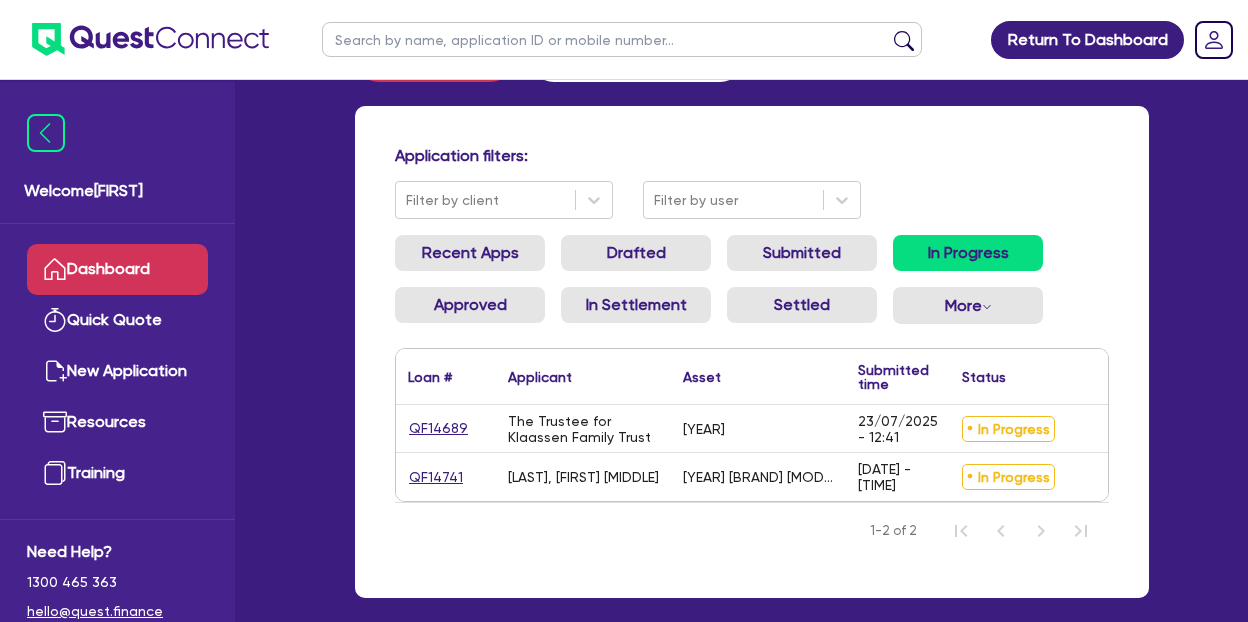 scroll, scrollTop: 0, scrollLeft: 0, axis: both 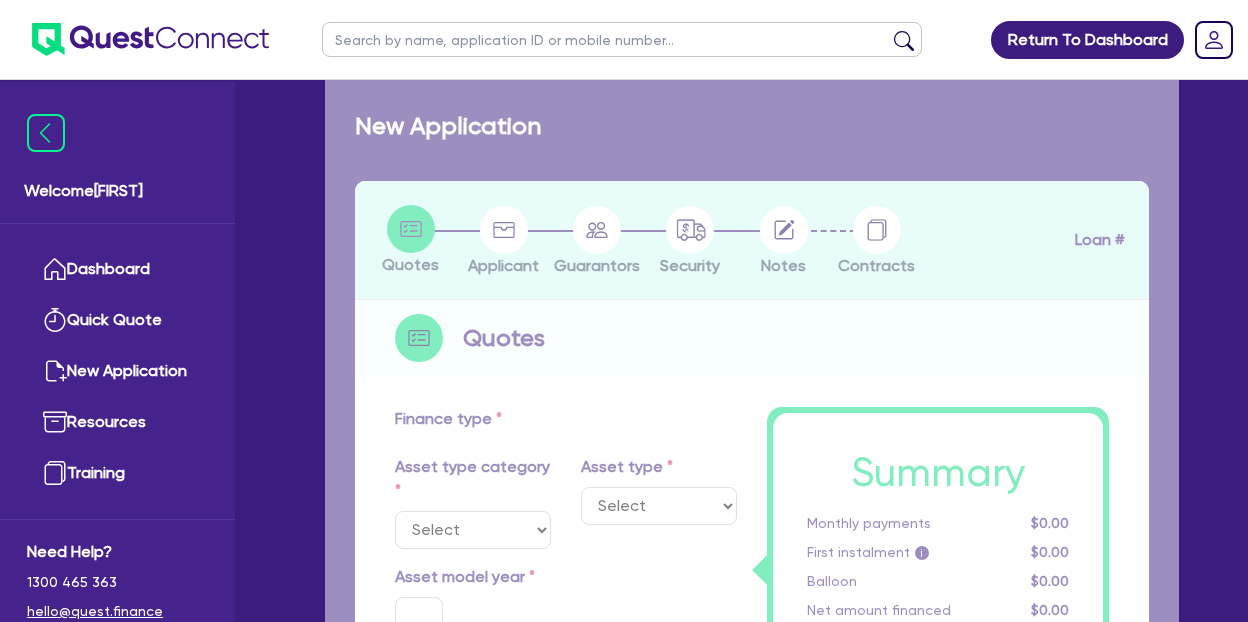 select on "PRIMARY_ASSETS" 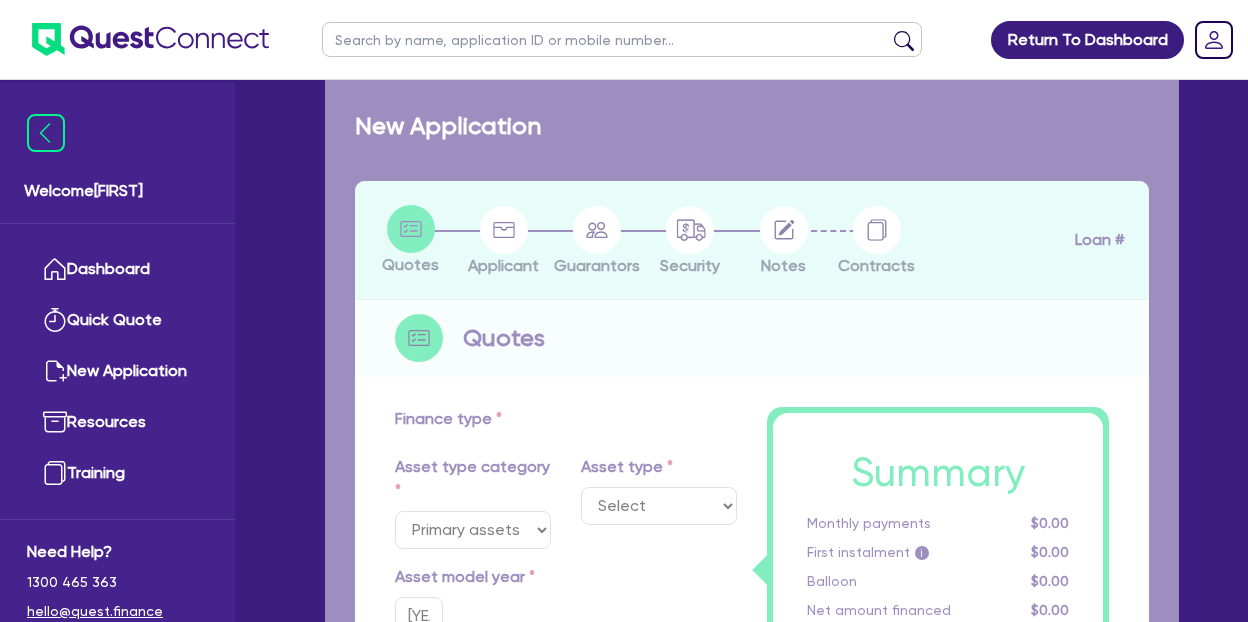 select on "TRAILERS" 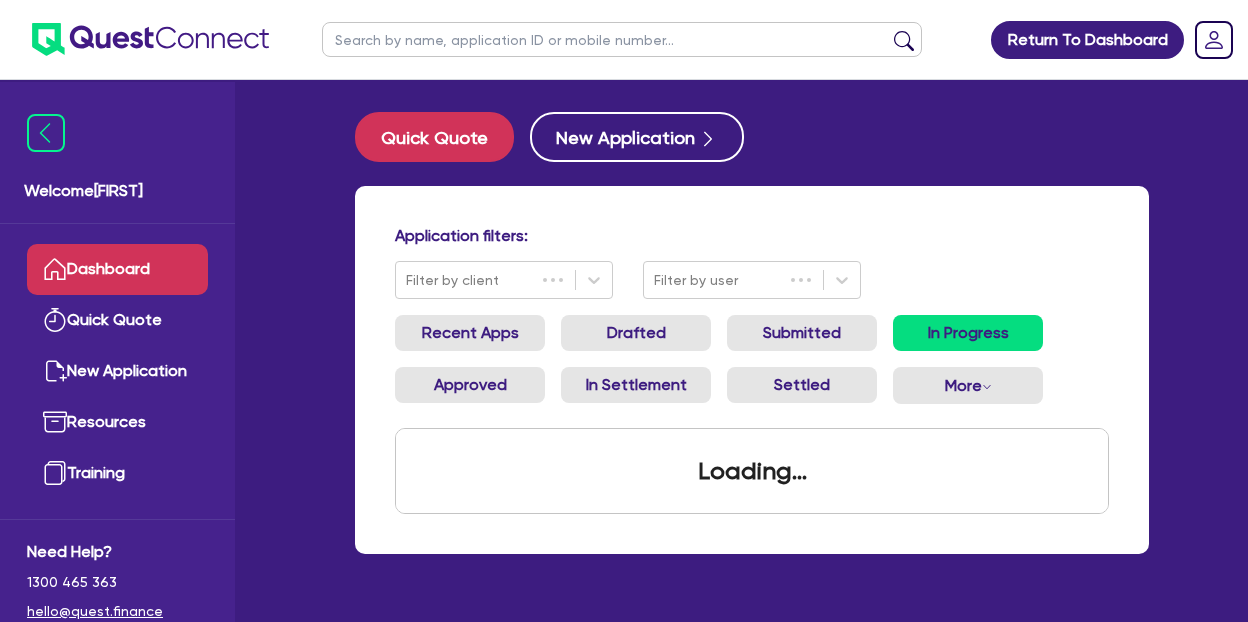scroll, scrollTop: 80, scrollLeft: 0, axis: vertical 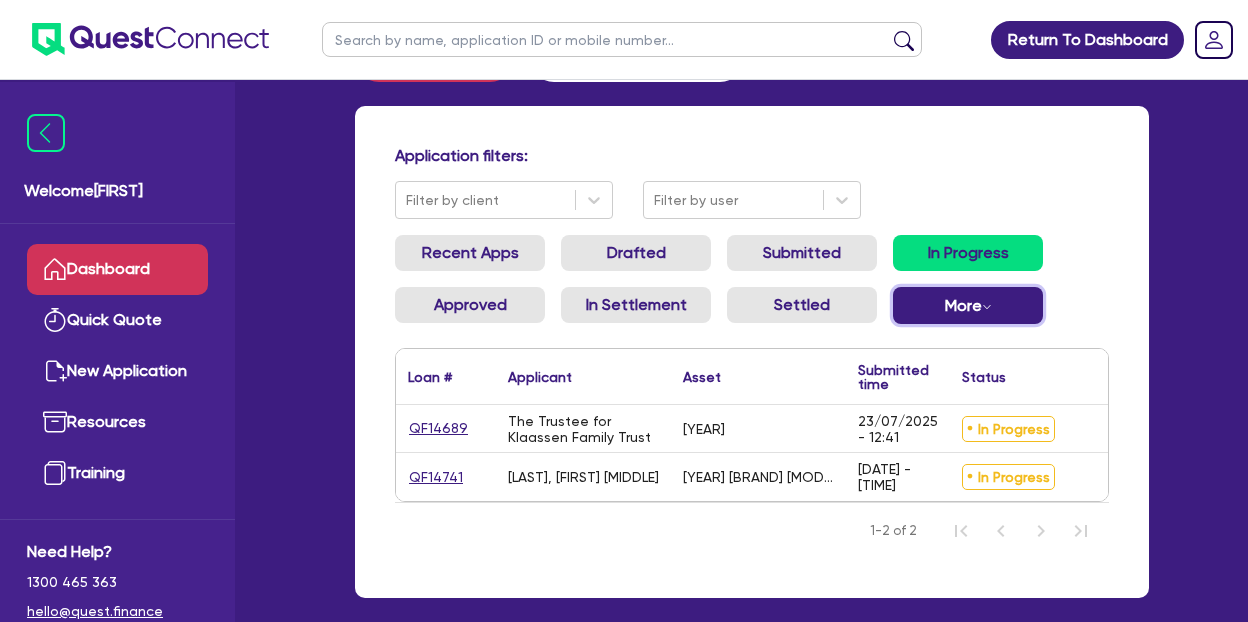 click on "More
Withdrawn Declined" at bounding box center [968, 305] 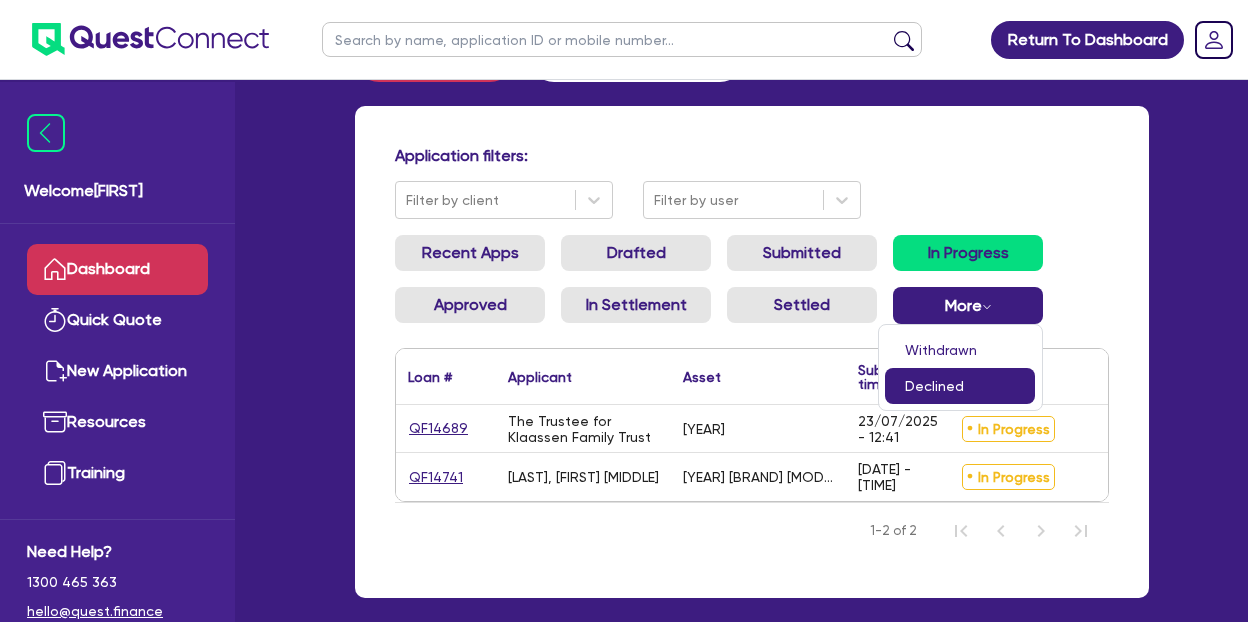 click on "Declined" at bounding box center [960, 386] 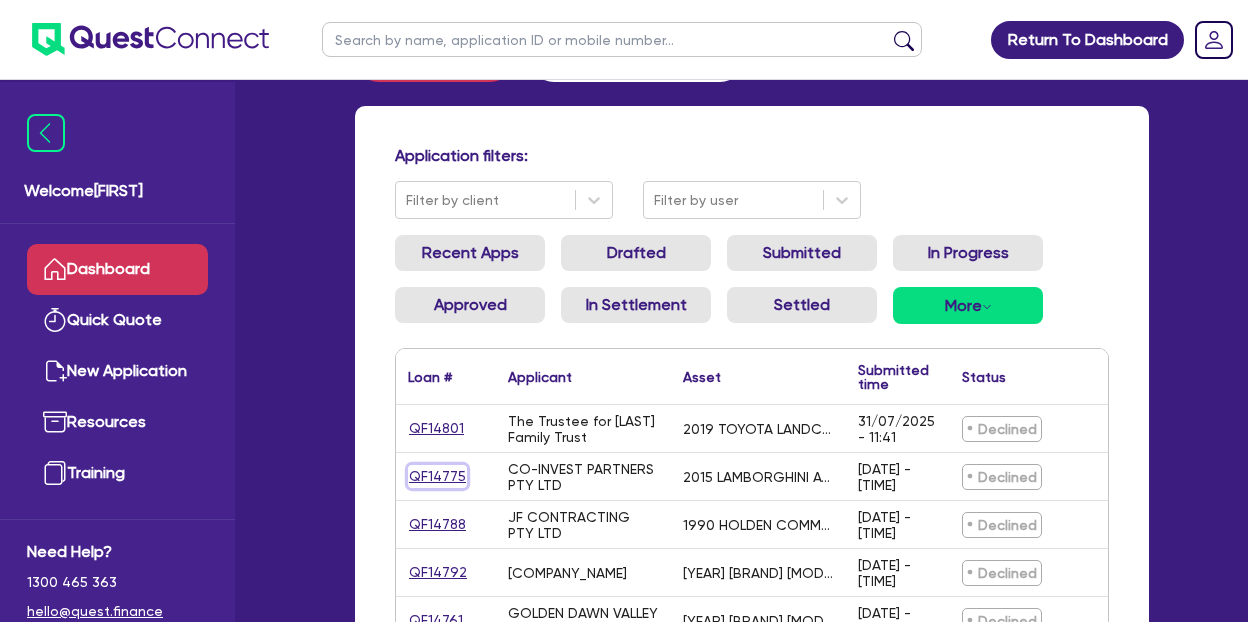 click on "QF14775" at bounding box center (437, 476) 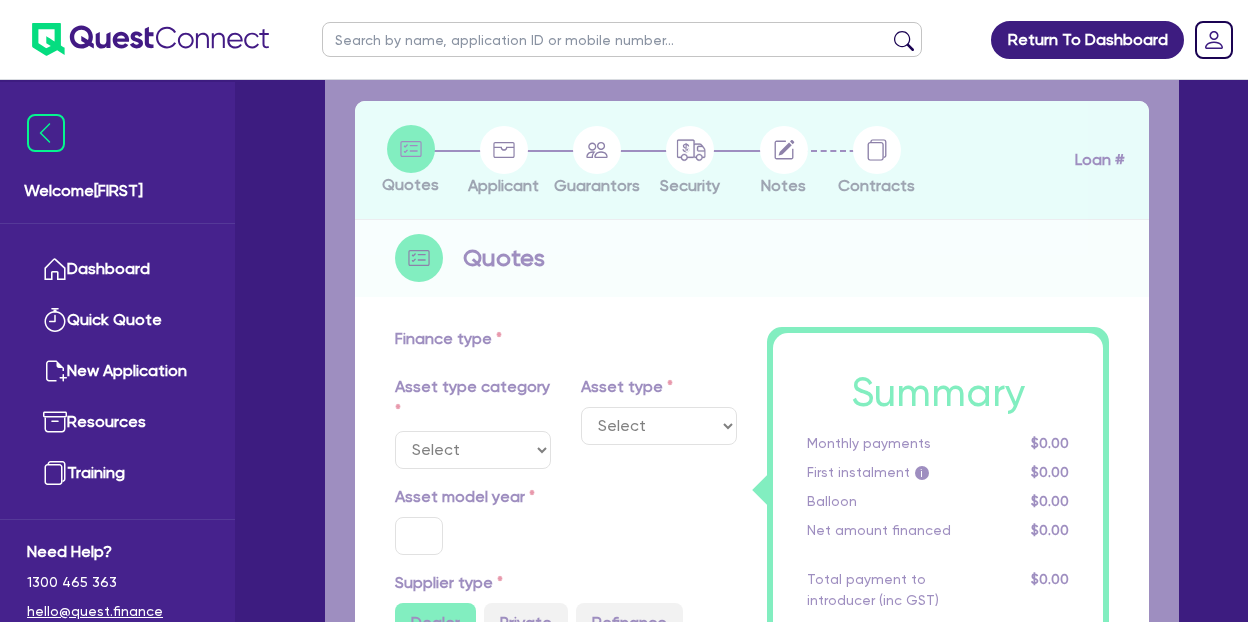scroll, scrollTop: 0, scrollLeft: 0, axis: both 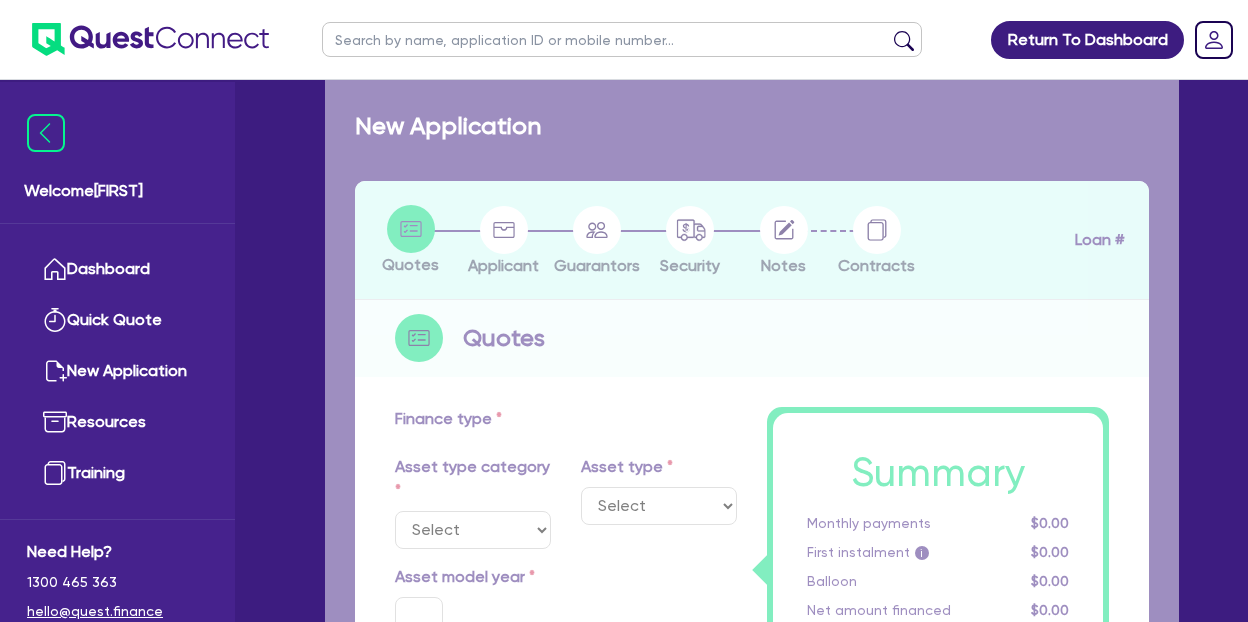 select on "CARS_AND_LIGHT_TRUCKS" 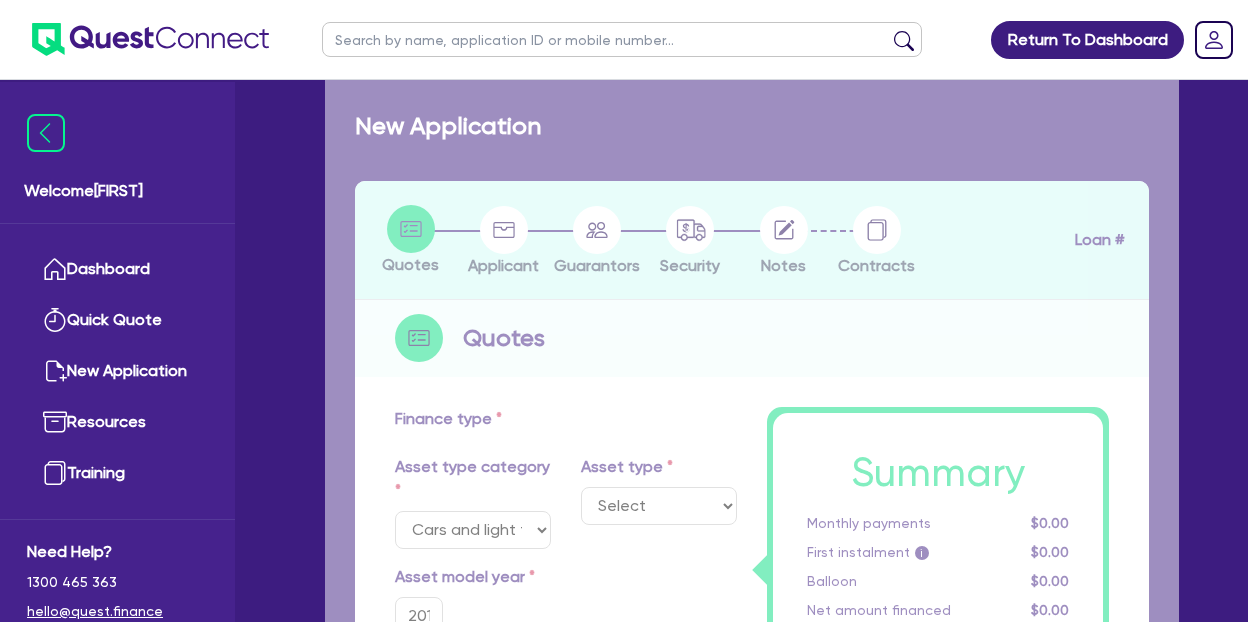 select on "PASSENGER_VEHICLES" 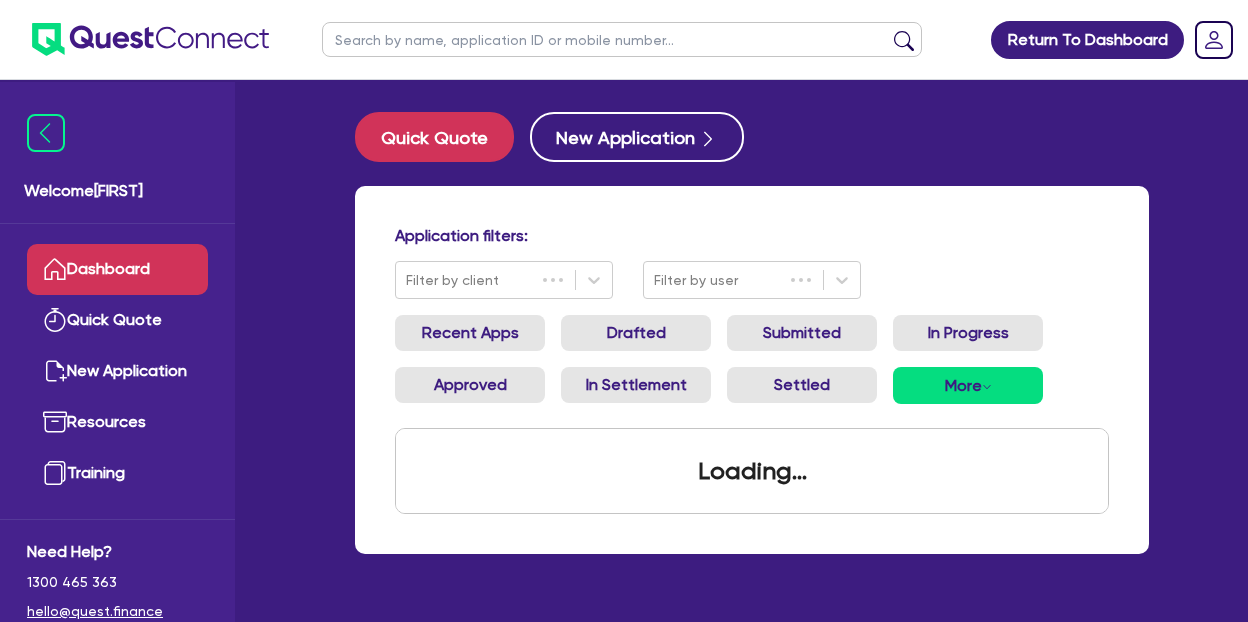 scroll, scrollTop: 80, scrollLeft: 0, axis: vertical 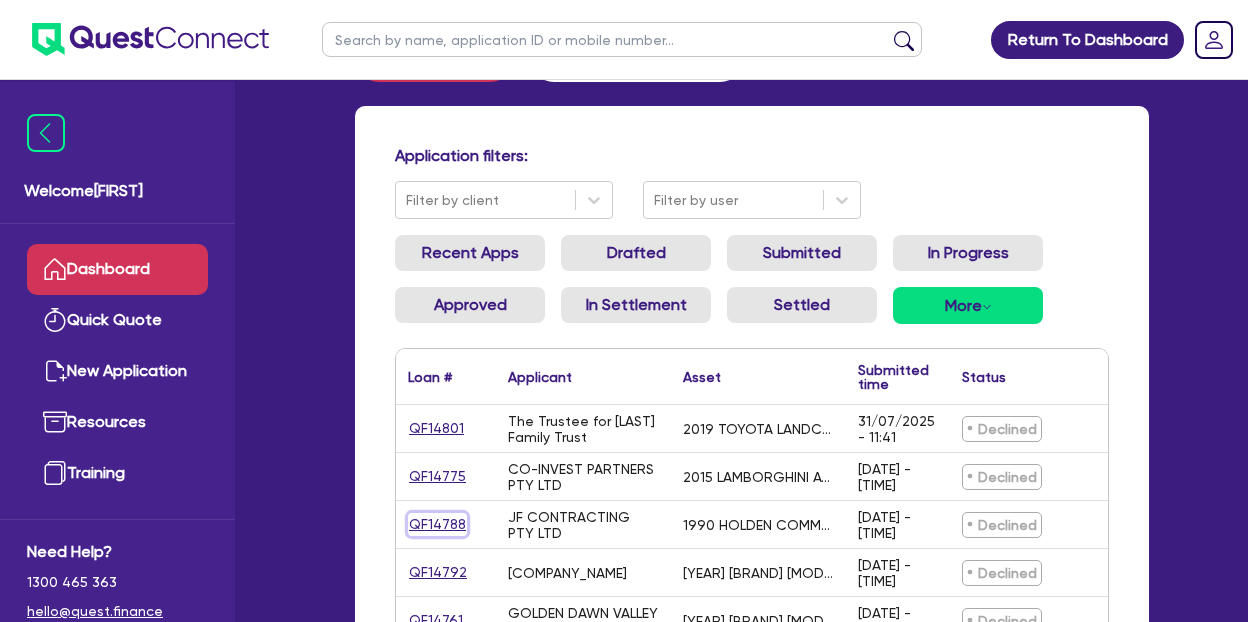 click on "QF14788" at bounding box center [437, 524] 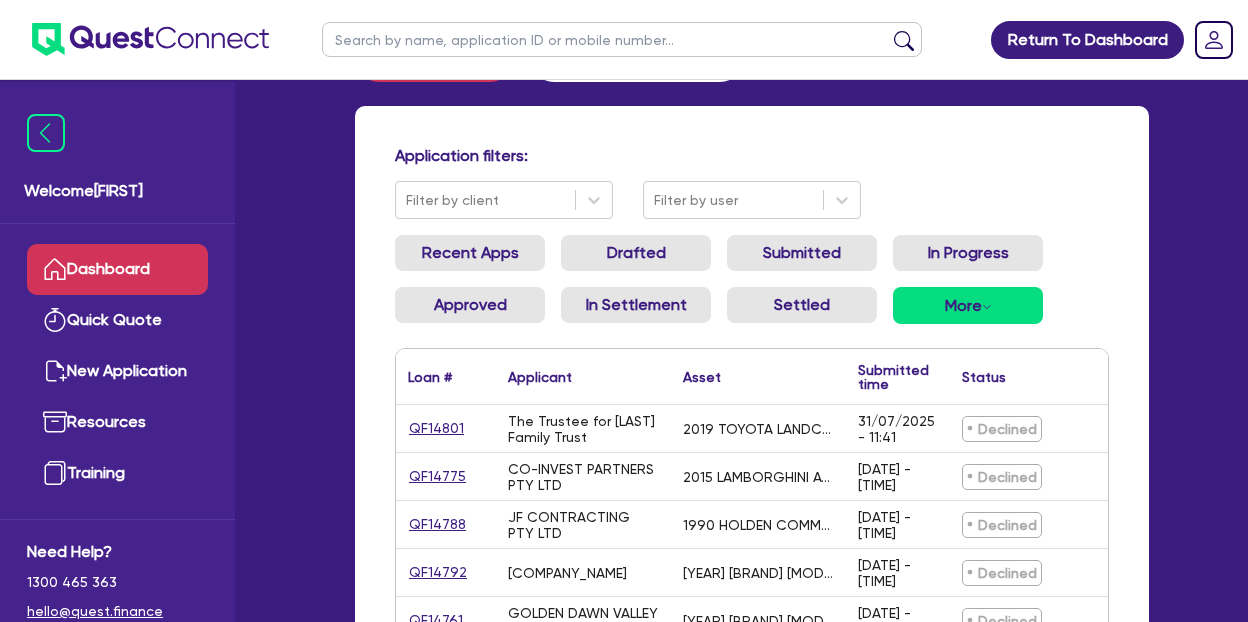 scroll, scrollTop: 0, scrollLeft: 0, axis: both 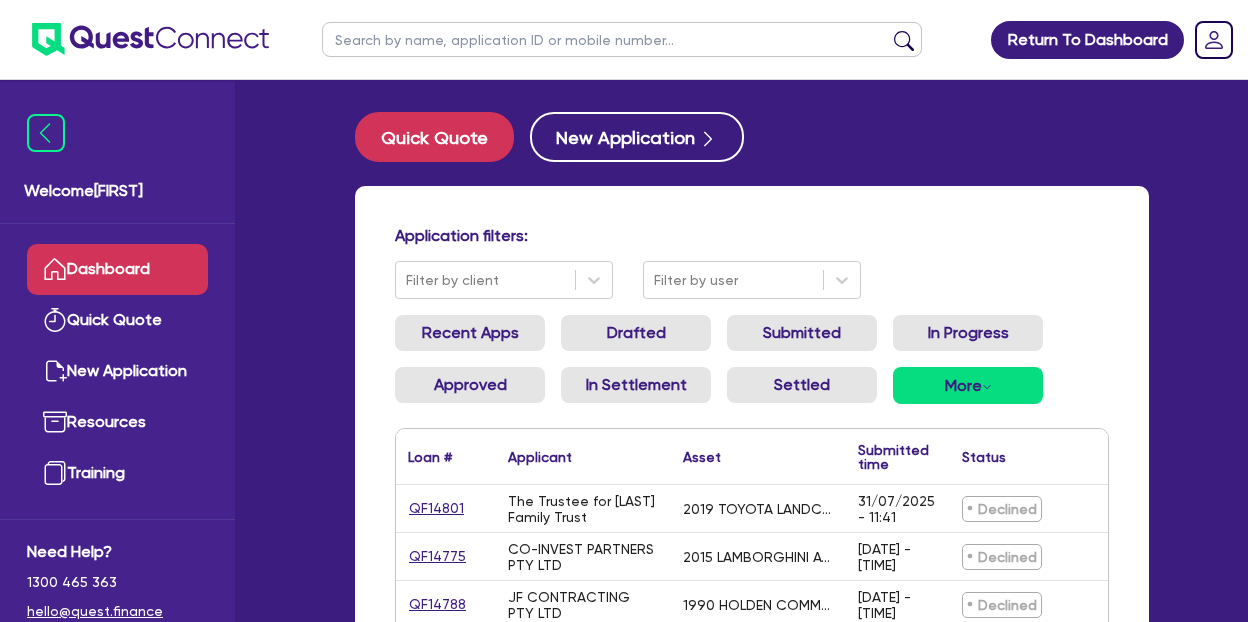 select on "CARS_AND_LIGHT_TRUCKS" 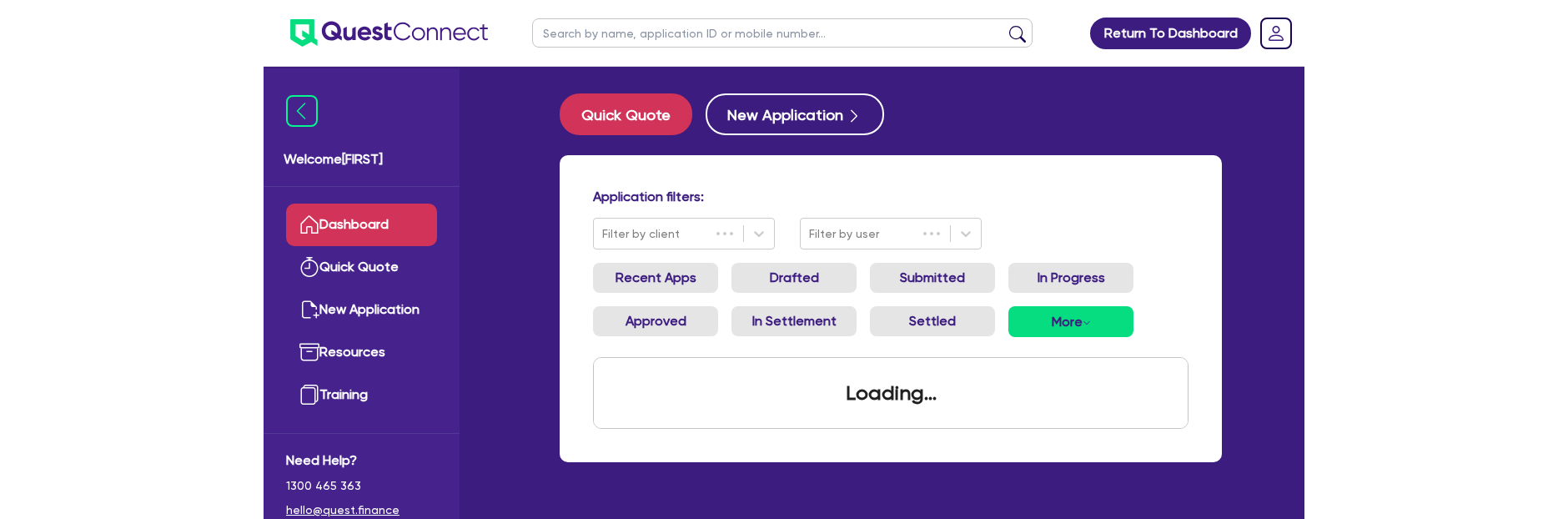 scroll, scrollTop: 67, scrollLeft: 0, axis: vertical 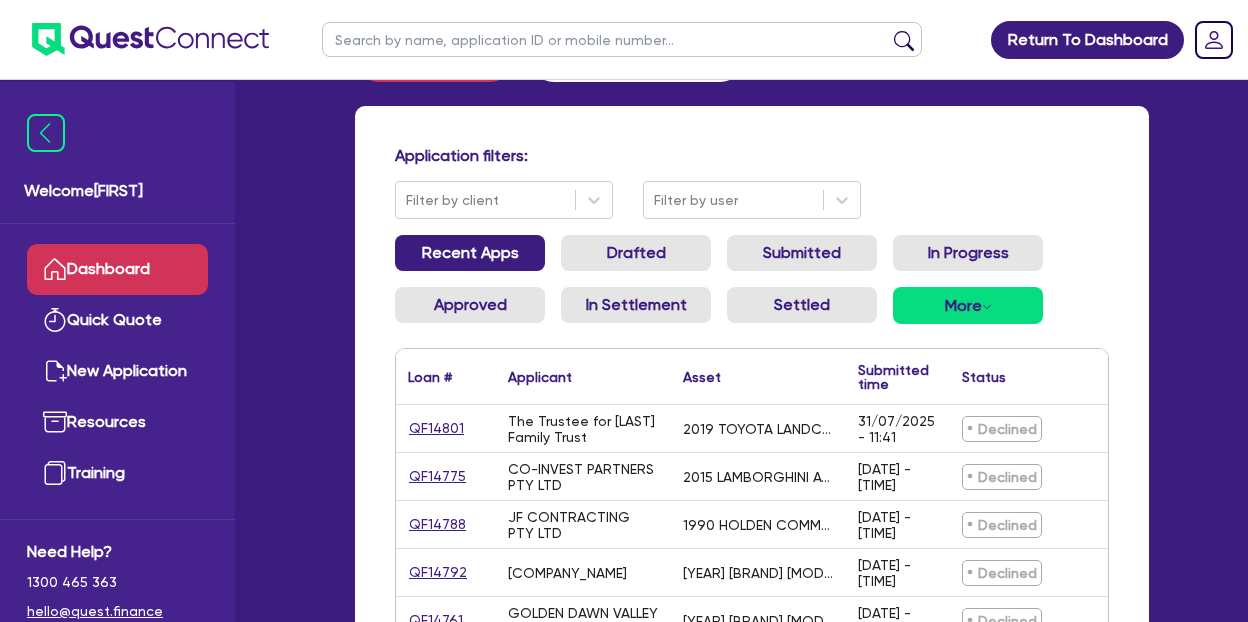 click on "Recent Apps" at bounding box center [470, 253] 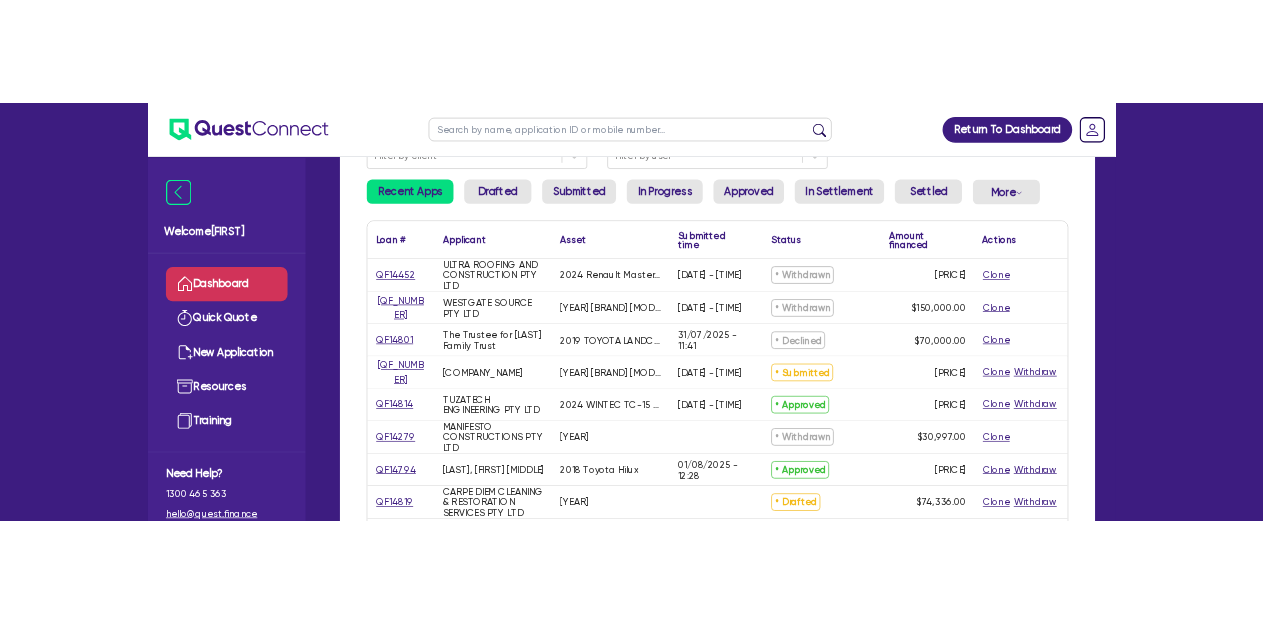 scroll, scrollTop: 204, scrollLeft: 0, axis: vertical 